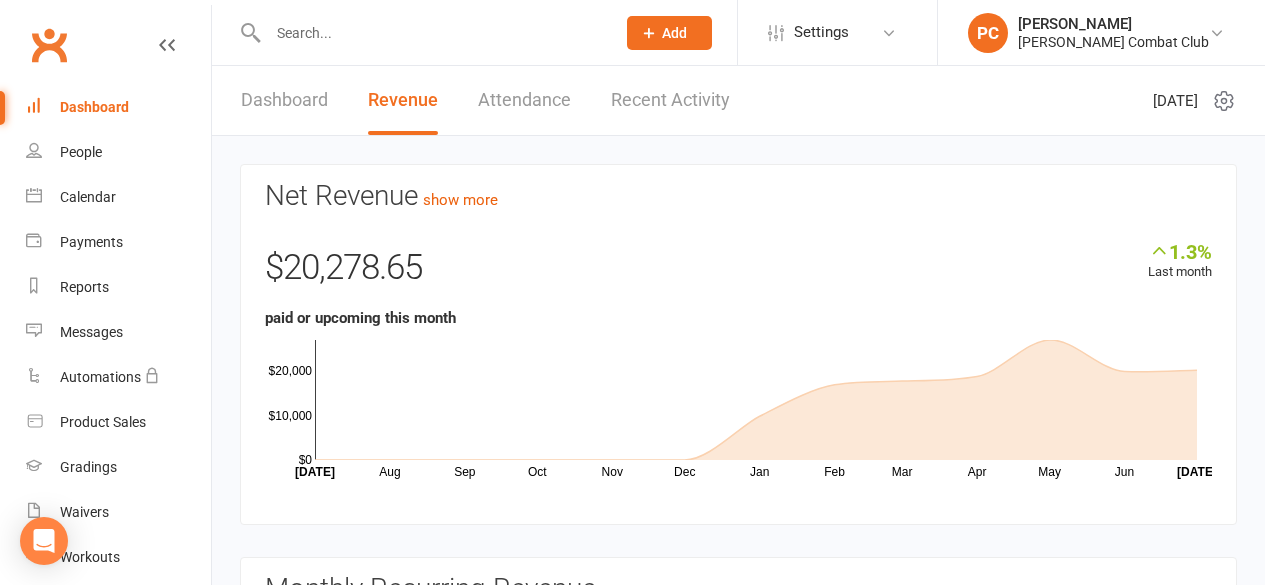 scroll, scrollTop: 0, scrollLeft: 0, axis: both 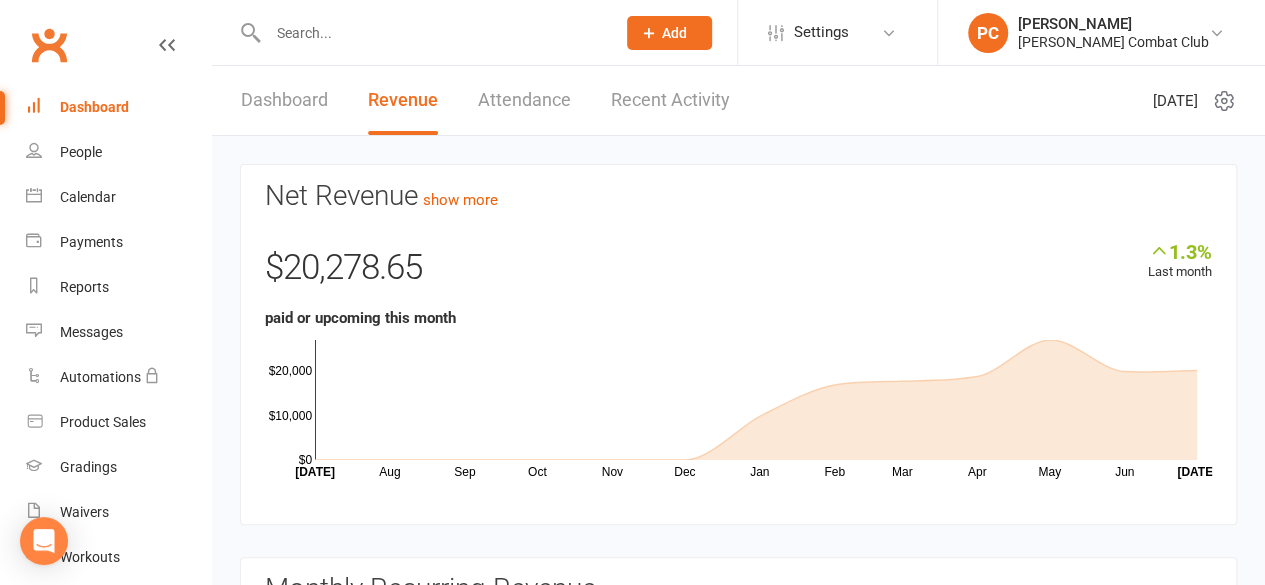 click at bounding box center [431, 33] 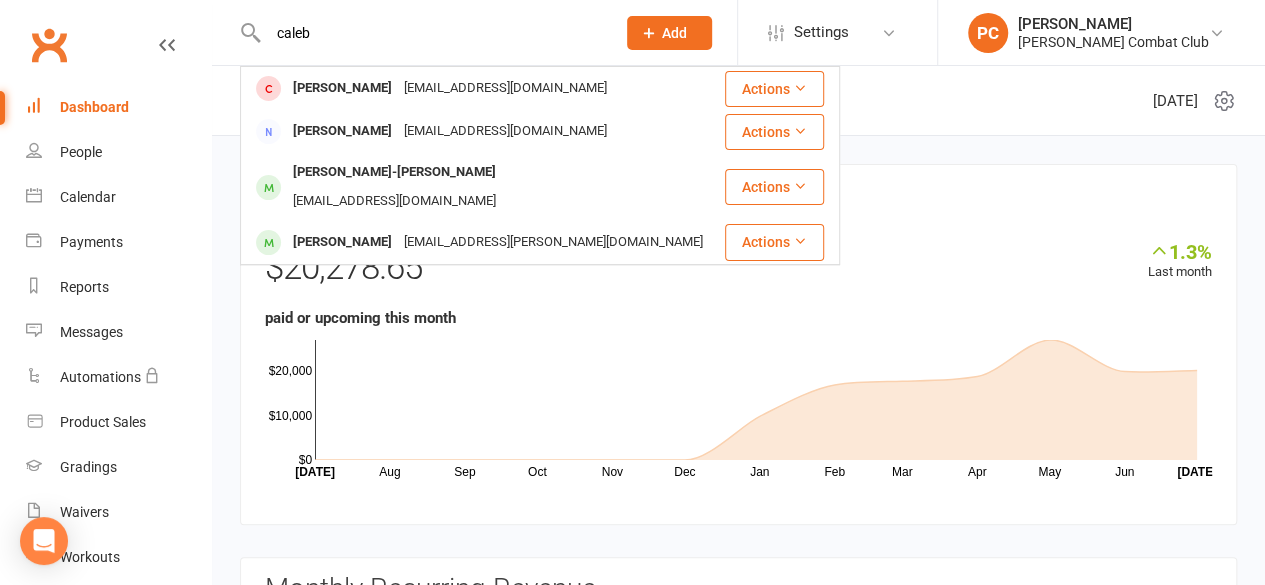 type on "caleb" 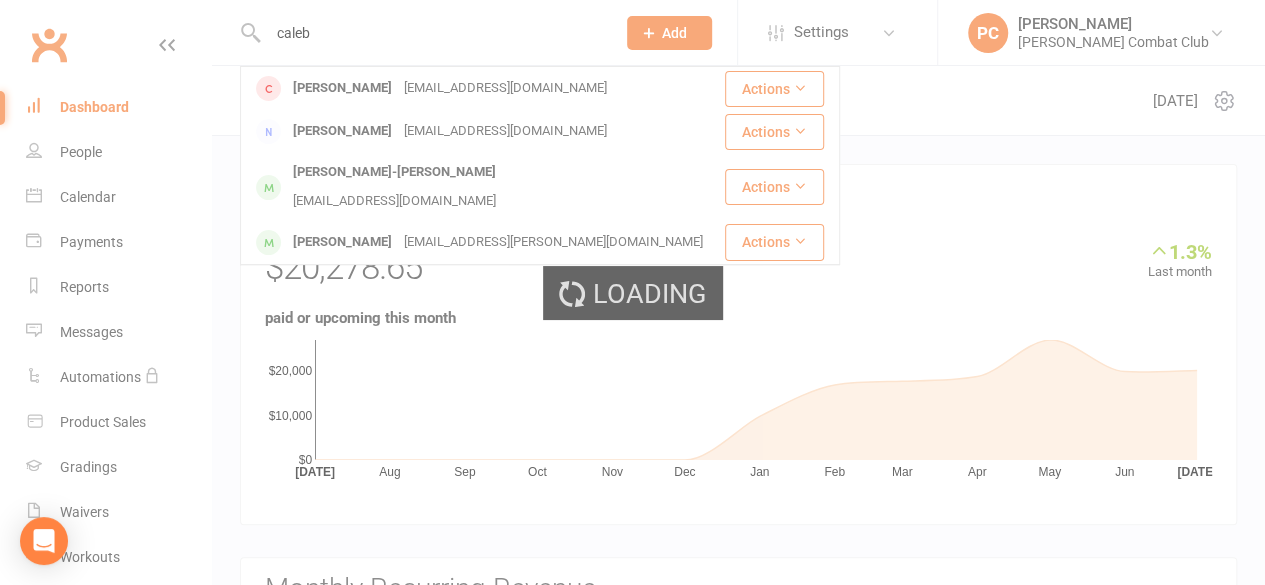 type 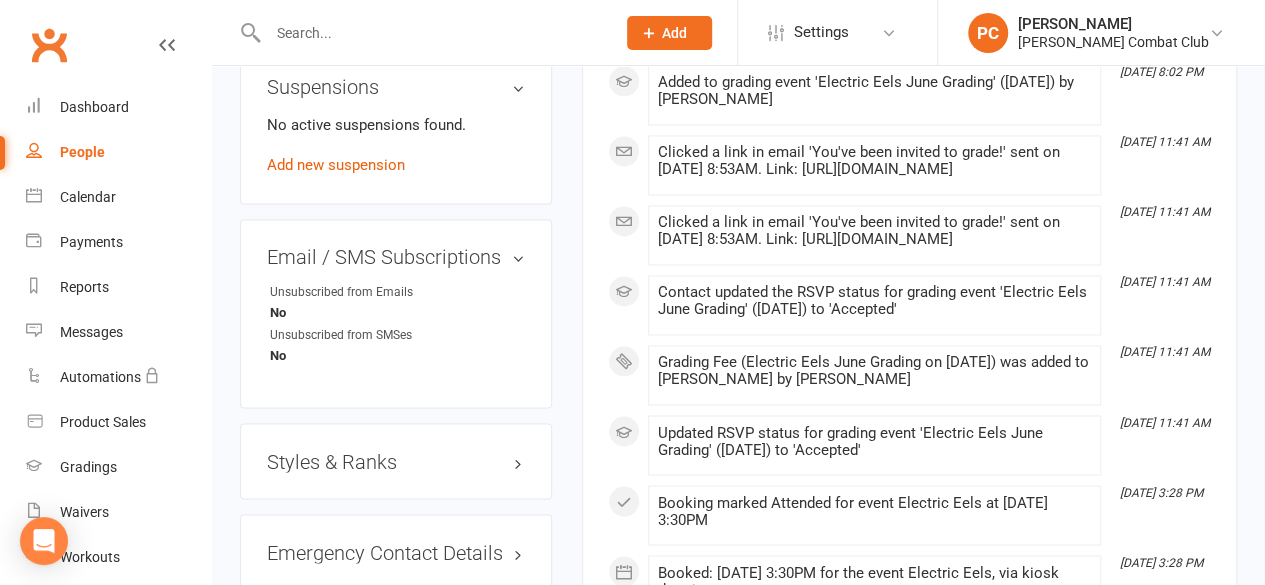scroll, scrollTop: 1500, scrollLeft: 0, axis: vertical 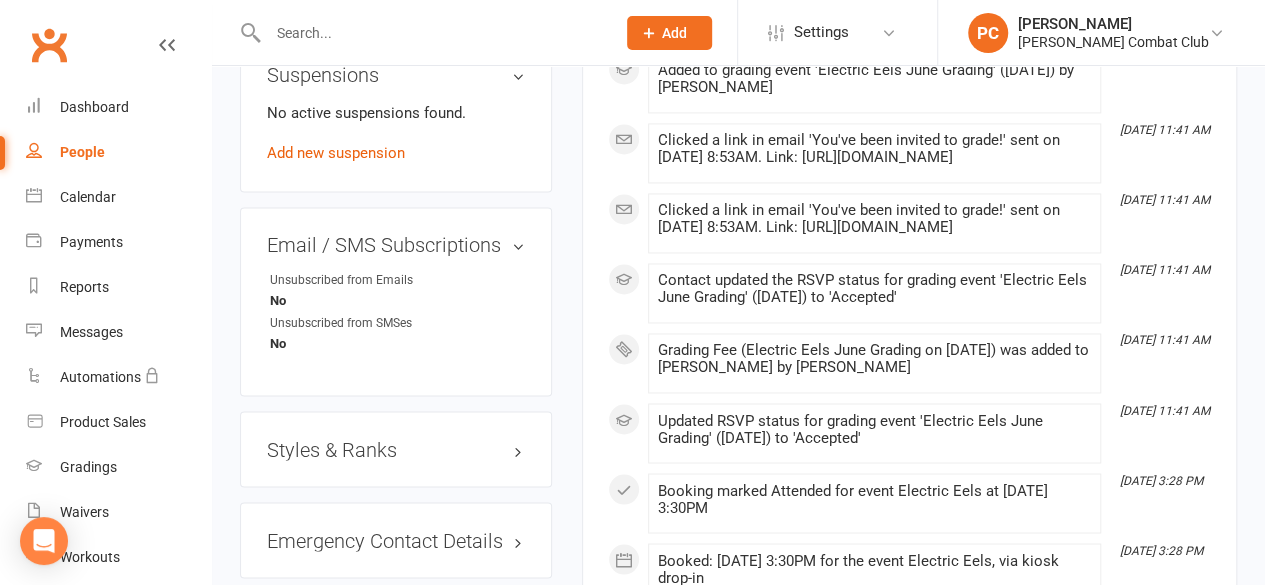 click on "Styles & Ranks" at bounding box center [396, 449] 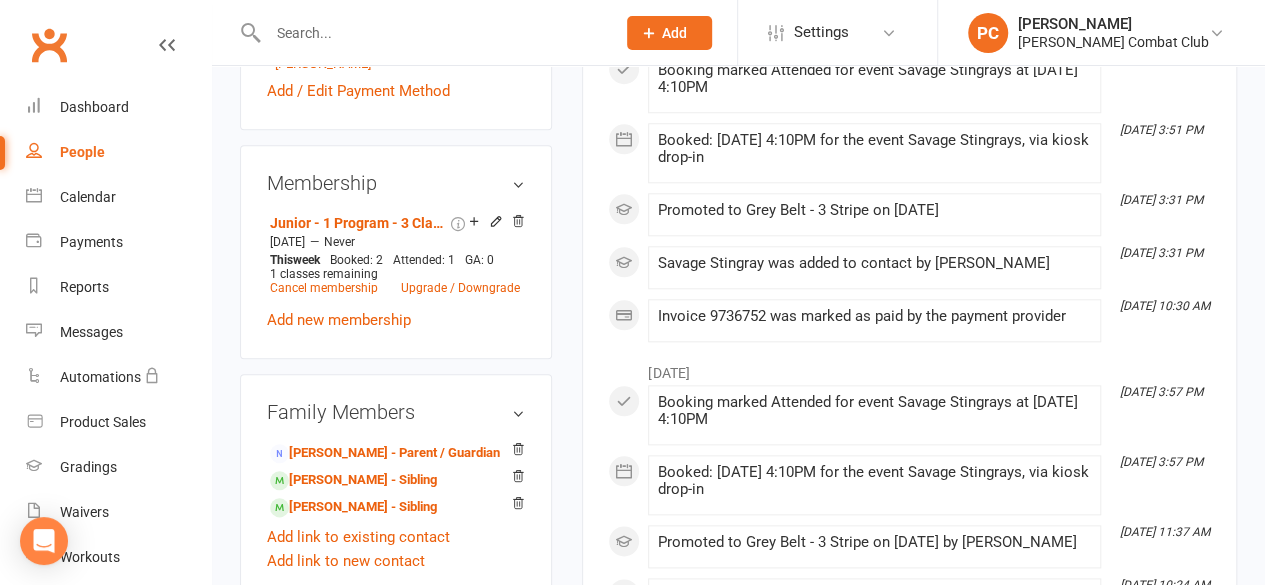 scroll, scrollTop: 800, scrollLeft: 0, axis: vertical 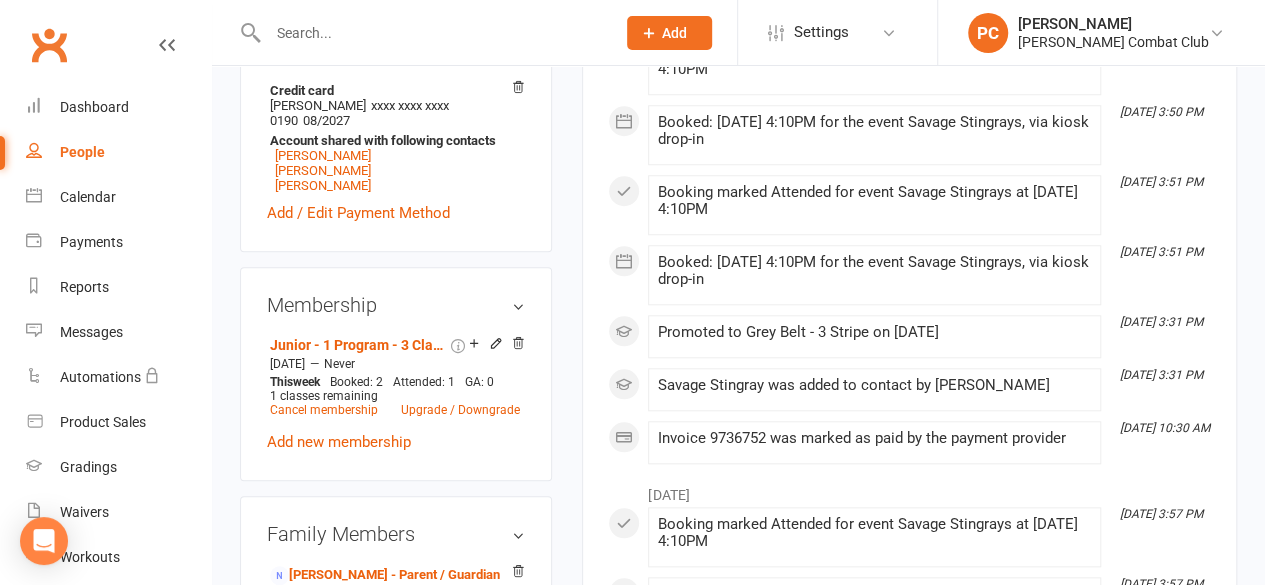 click 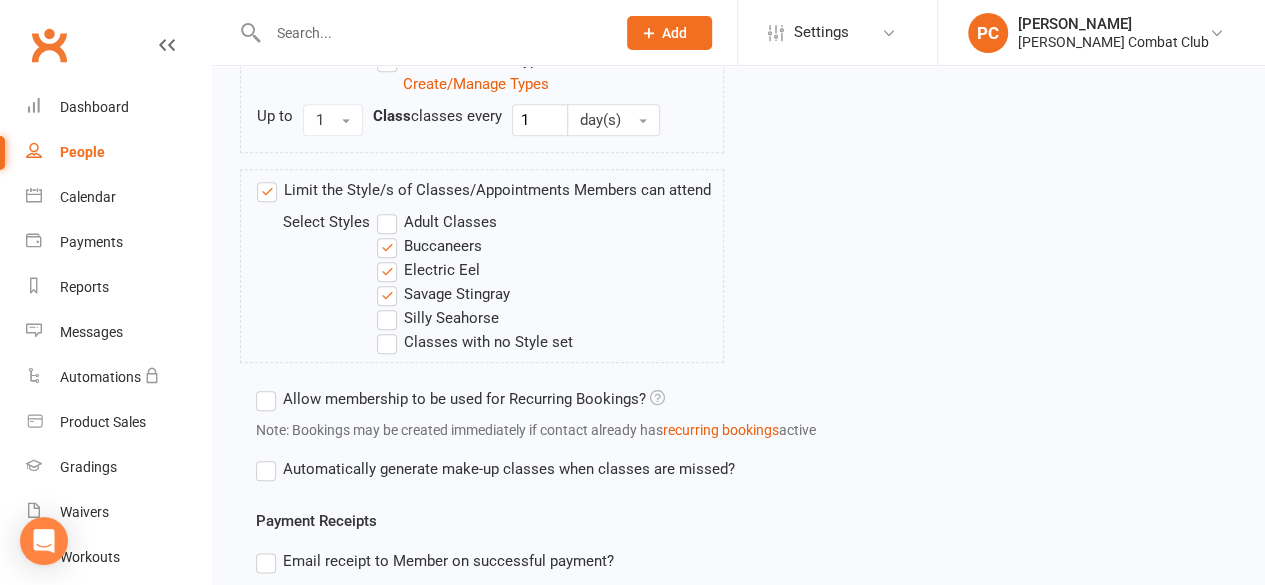 scroll, scrollTop: 900, scrollLeft: 0, axis: vertical 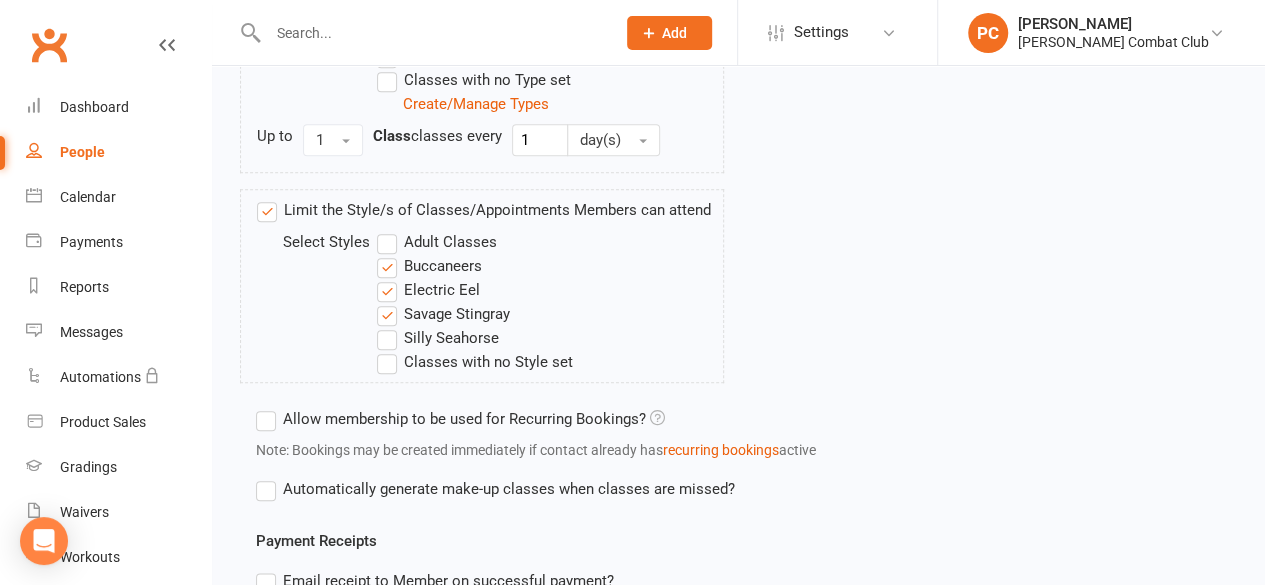 click on "Electric Eel" at bounding box center [428, 290] 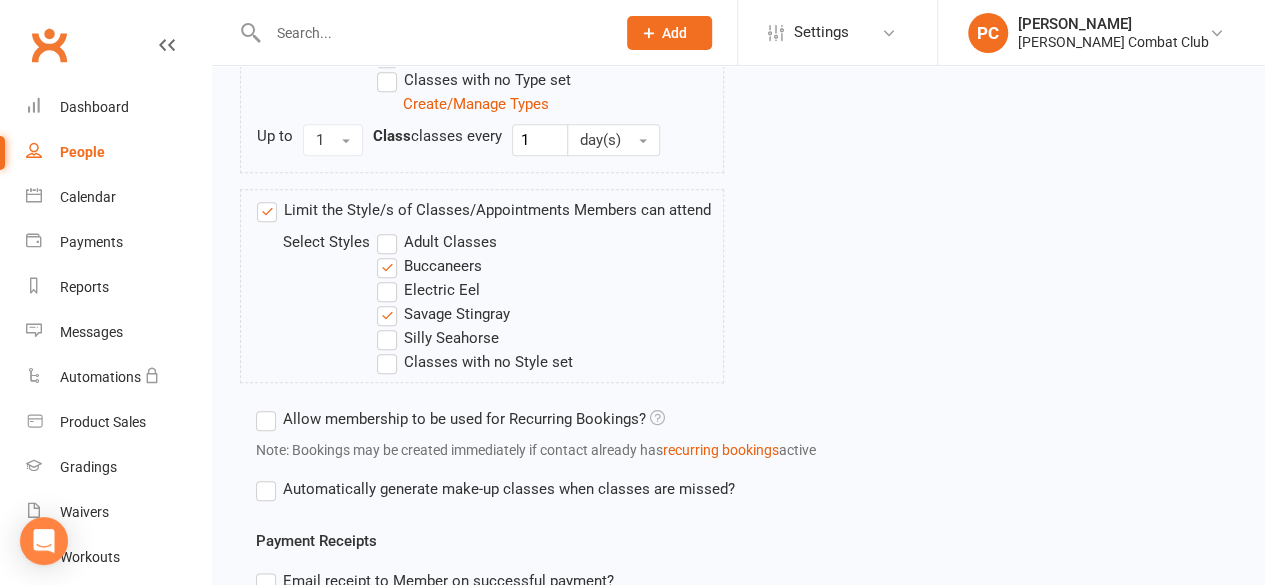 click on "Limit the Style/s of Classes/Appointments Members can attend Select Styles Adult Classes Buccaneers Electric Eel Savage Stingray Silly Seahorse Classes with no Style set" at bounding box center [490, 294] 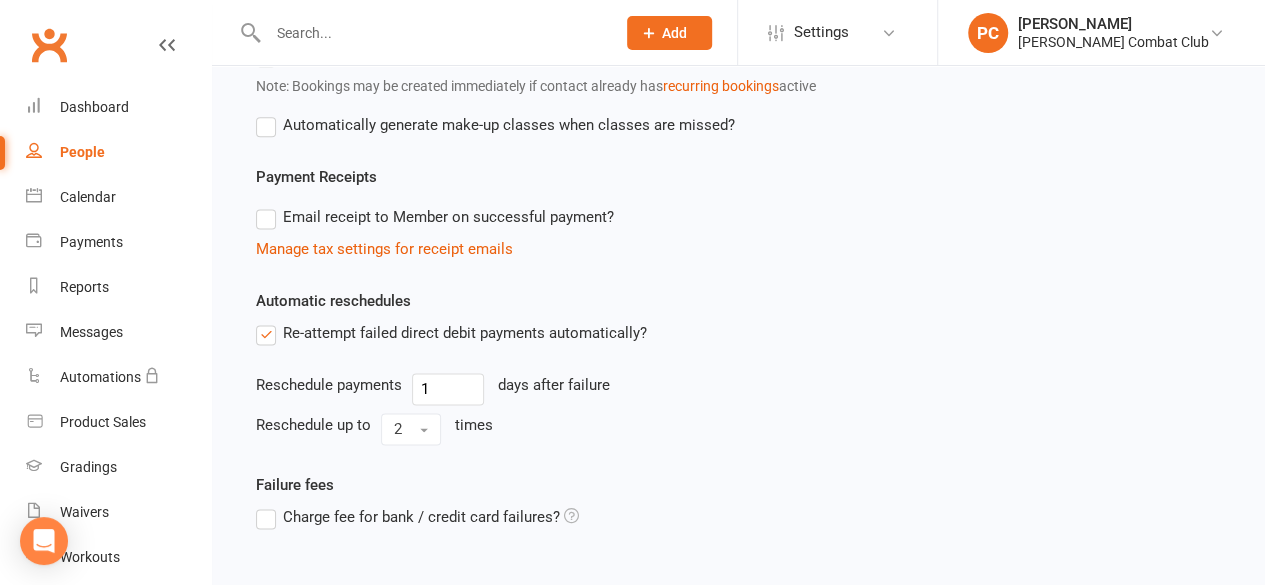 scroll, scrollTop: 1402, scrollLeft: 0, axis: vertical 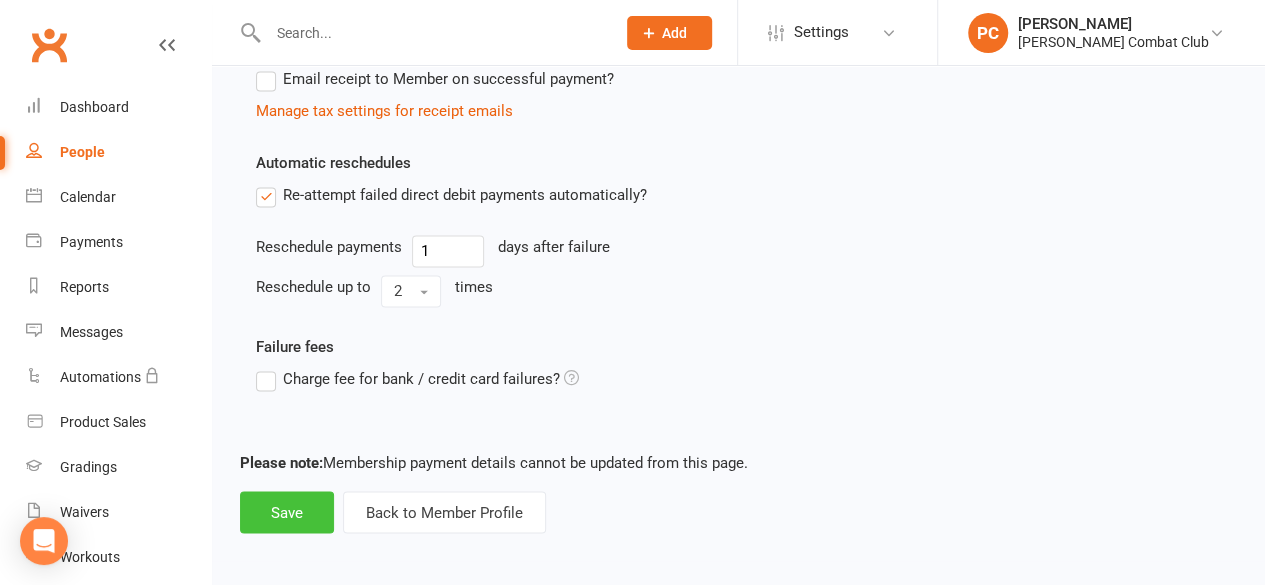 click on "Save" at bounding box center [287, 512] 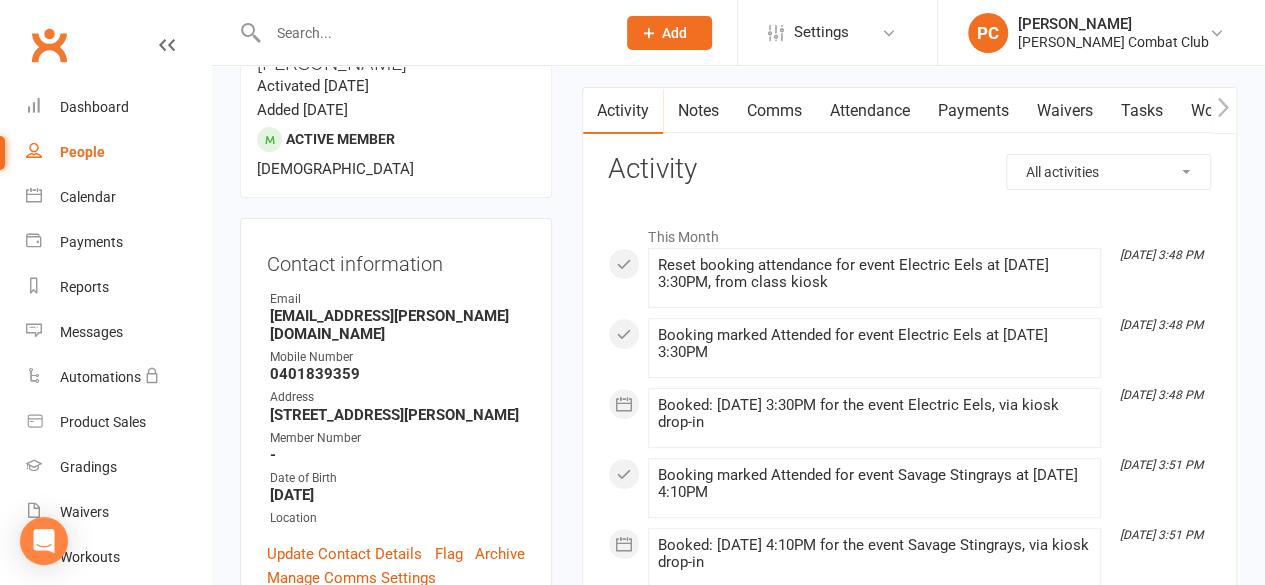scroll, scrollTop: 0, scrollLeft: 0, axis: both 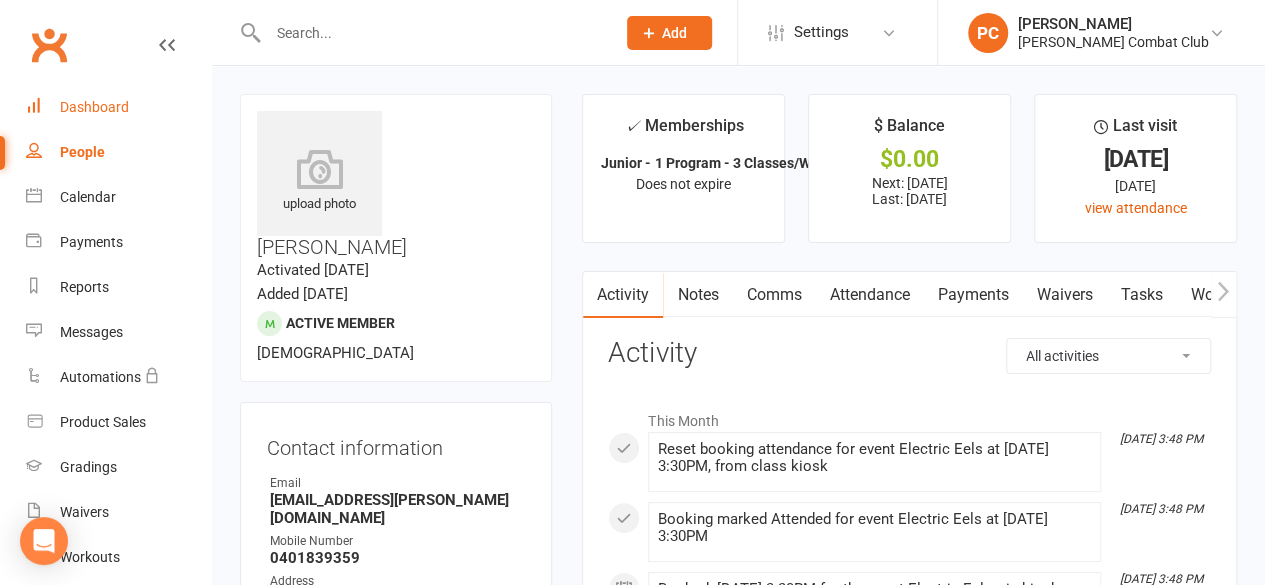 click on "Dashboard" at bounding box center (118, 107) 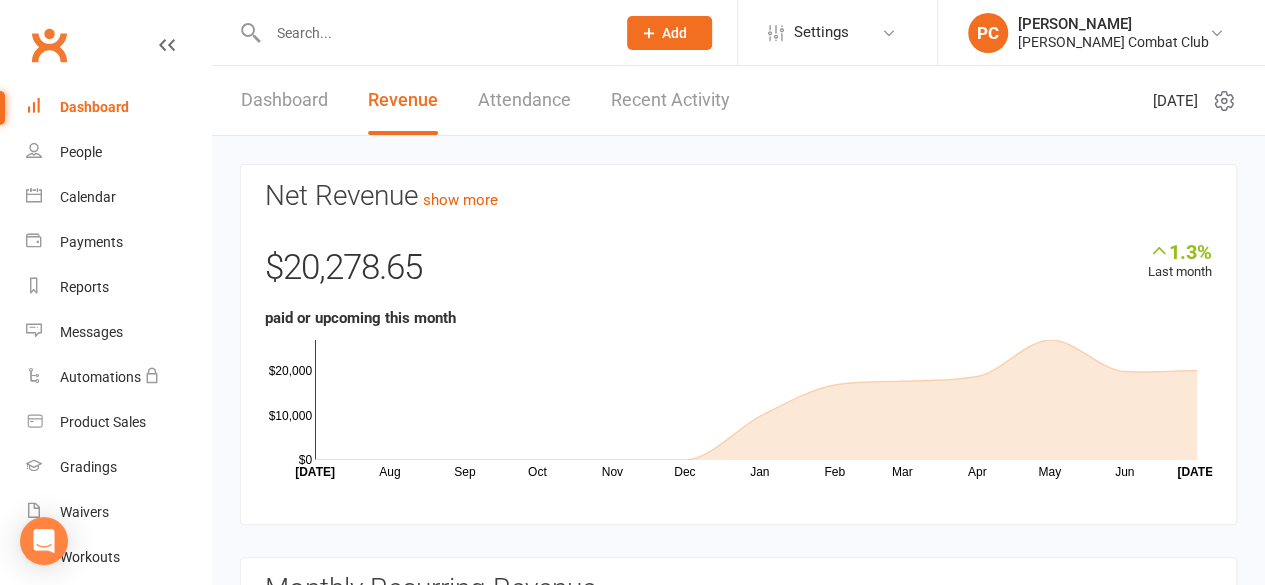 click on "Dashboard" at bounding box center [284, 100] 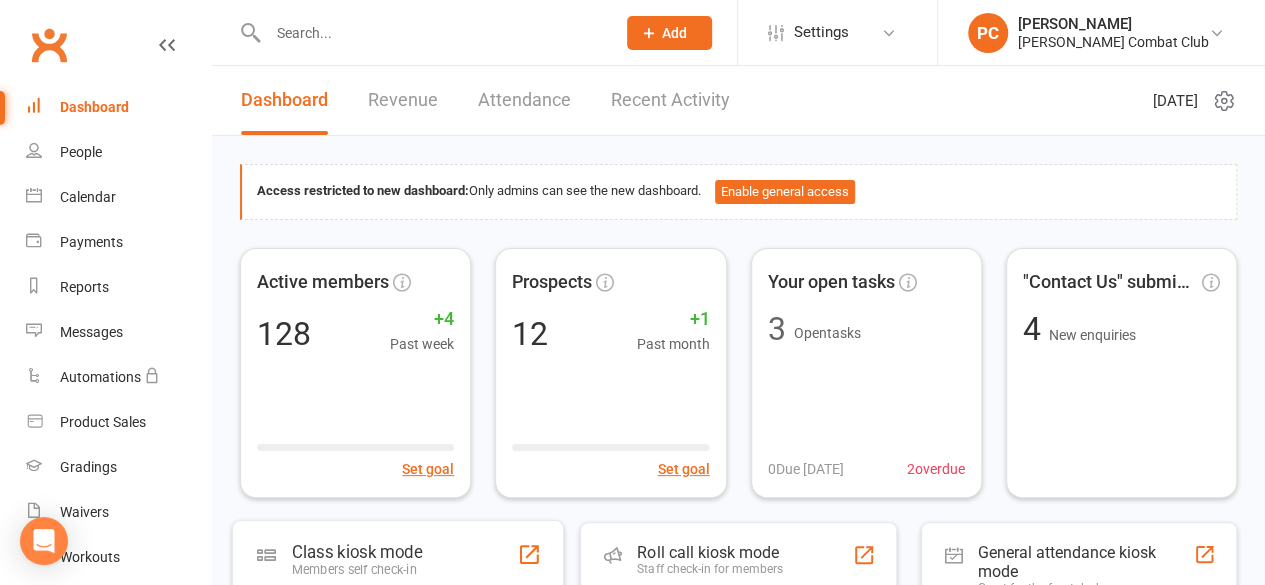 click on "Class kiosk mode" at bounding box center (357, 551) 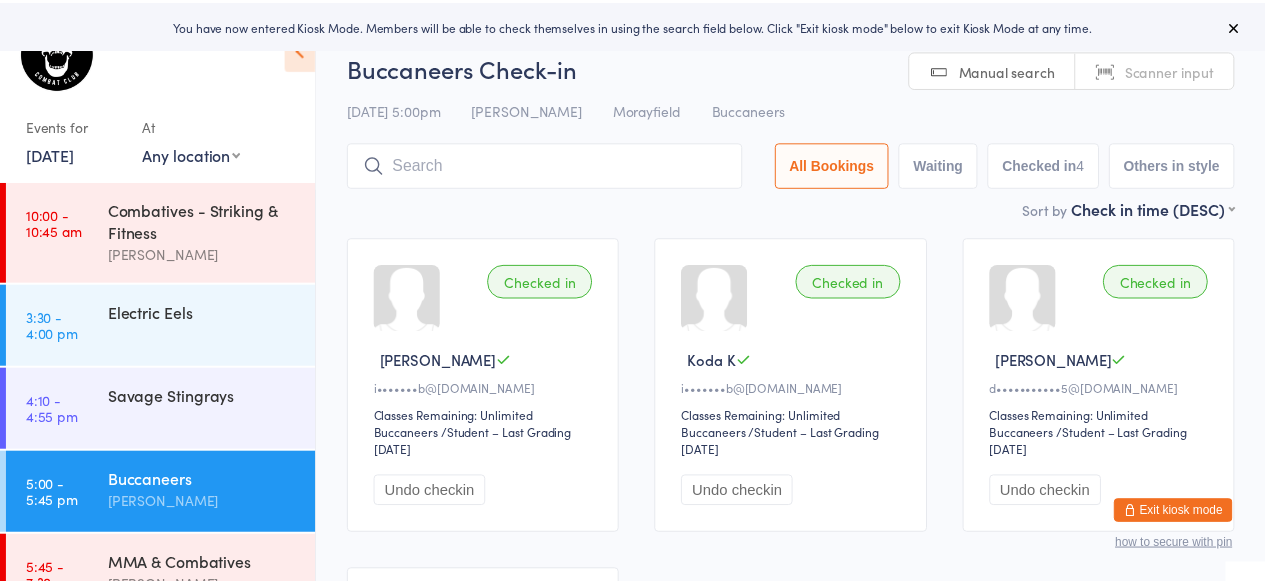 scroll, scrollTop: 0, scrollLeft: 0, axis: both 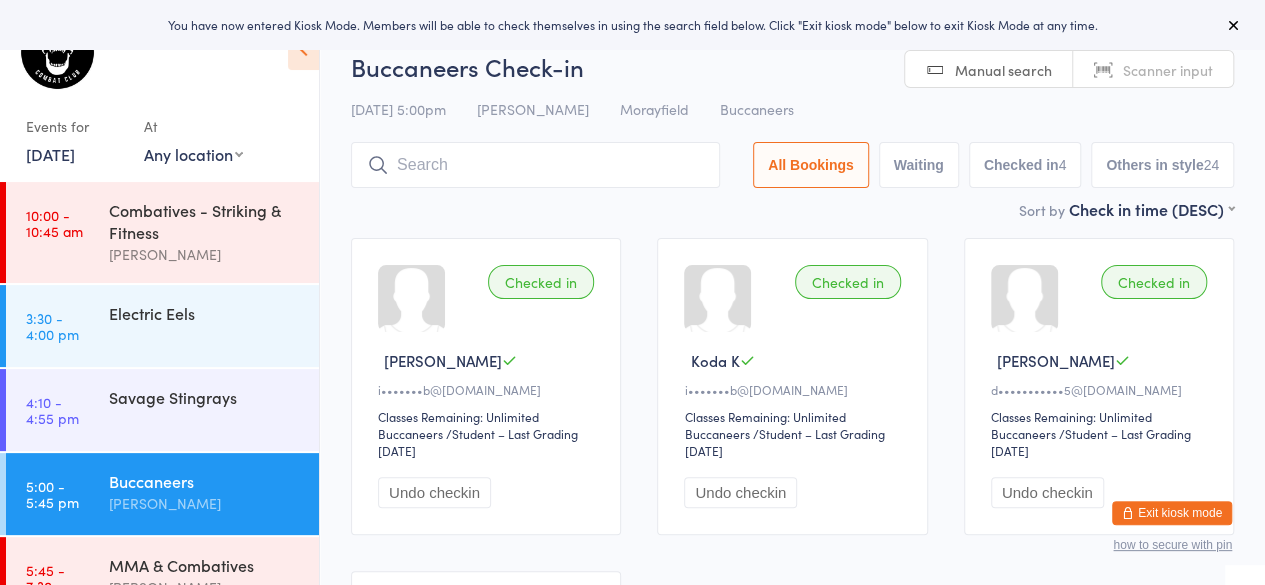 click on "Electric Eels" at bounding box center (214, 313) 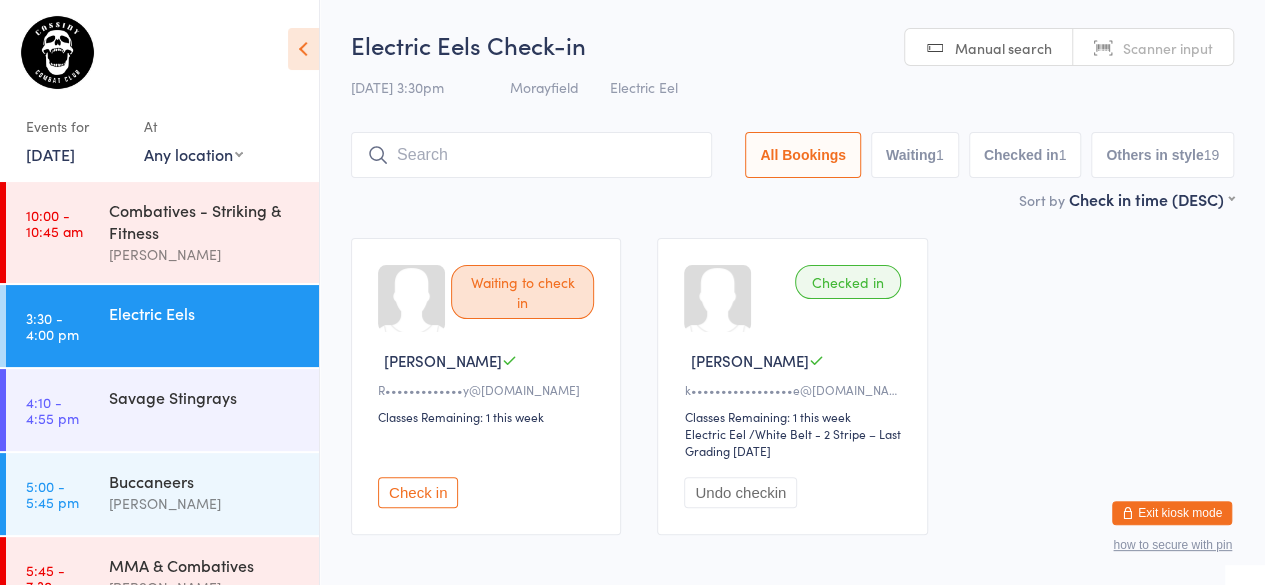 click on "Savage Stingrays" at bounding box center [214, 397] 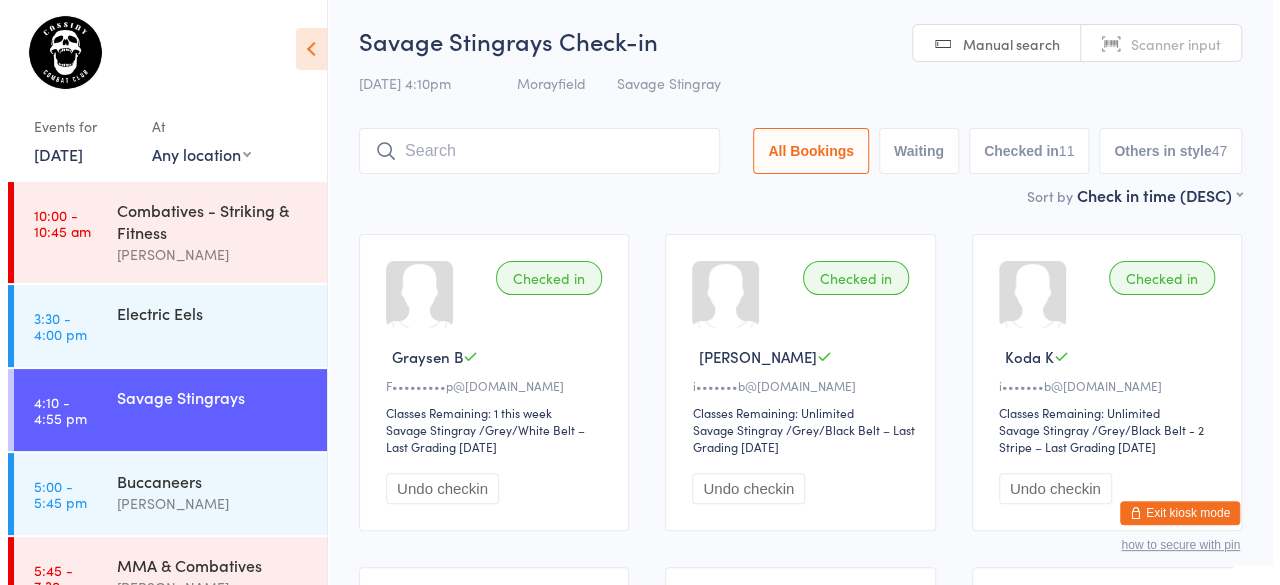 scroll, scrollTop: 0, scrollLeft: 0, axis: both 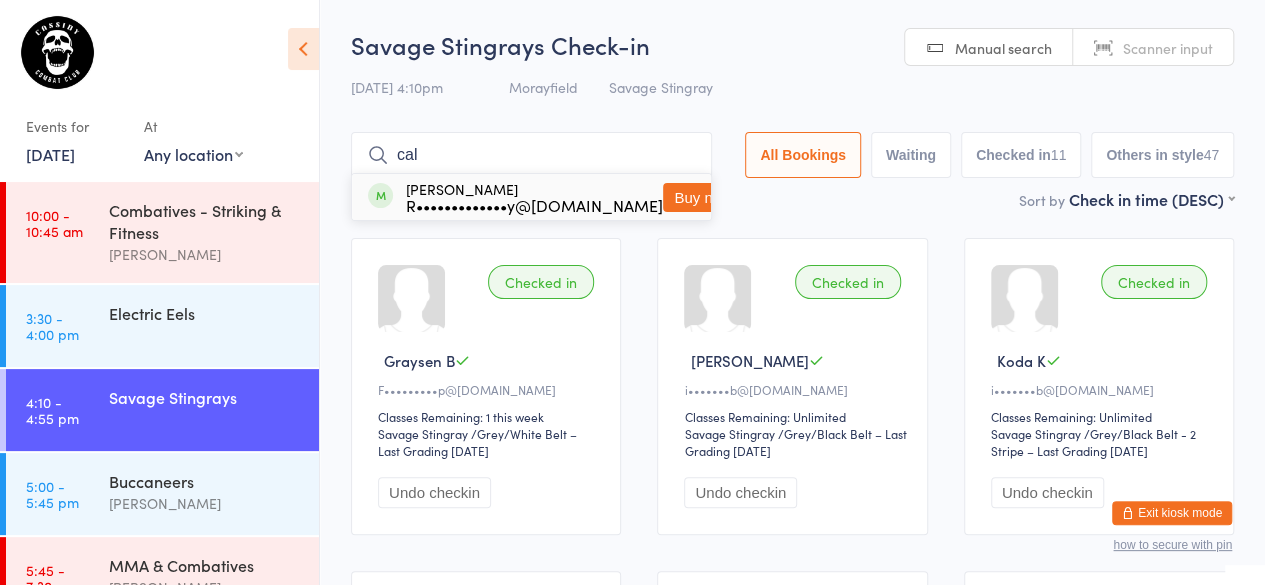 type on "cal" 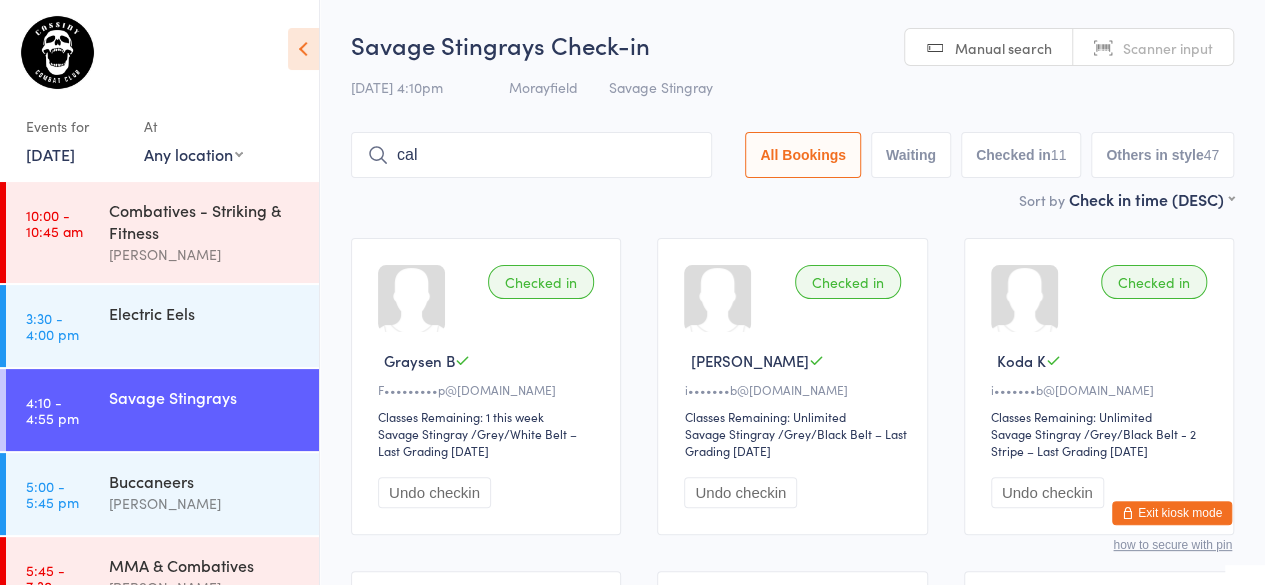 click on "Exit kiosk mode" at bounding box center [1172, 513] 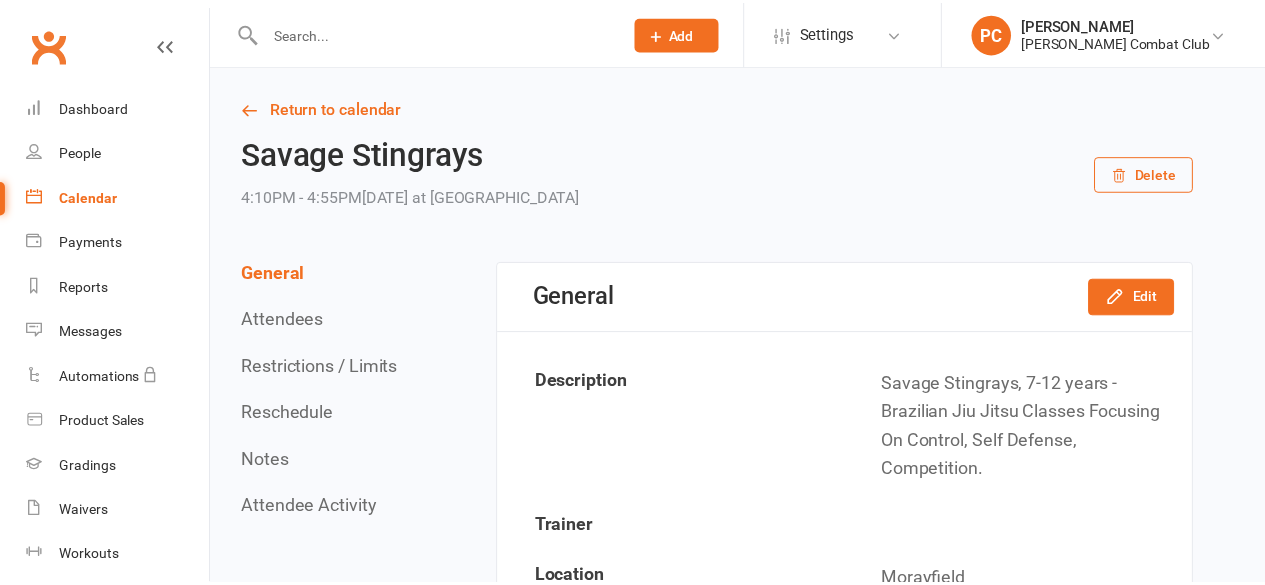 scroll, scrollTop: 0, scrollLeft: 0, axis: both 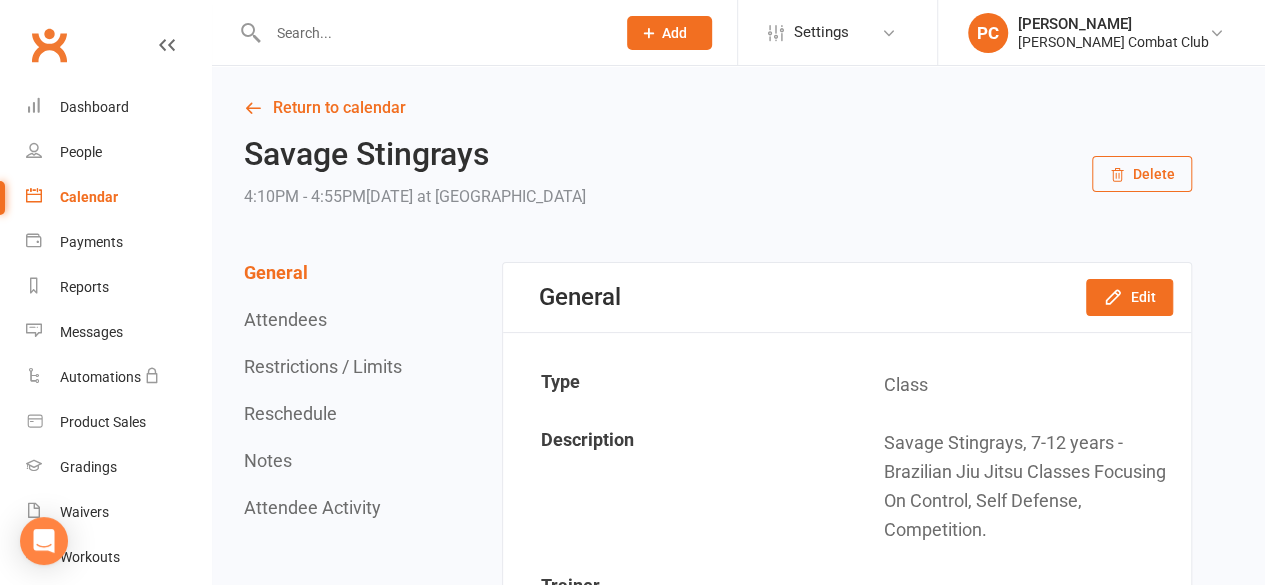 click at bounding box center (431, 33) 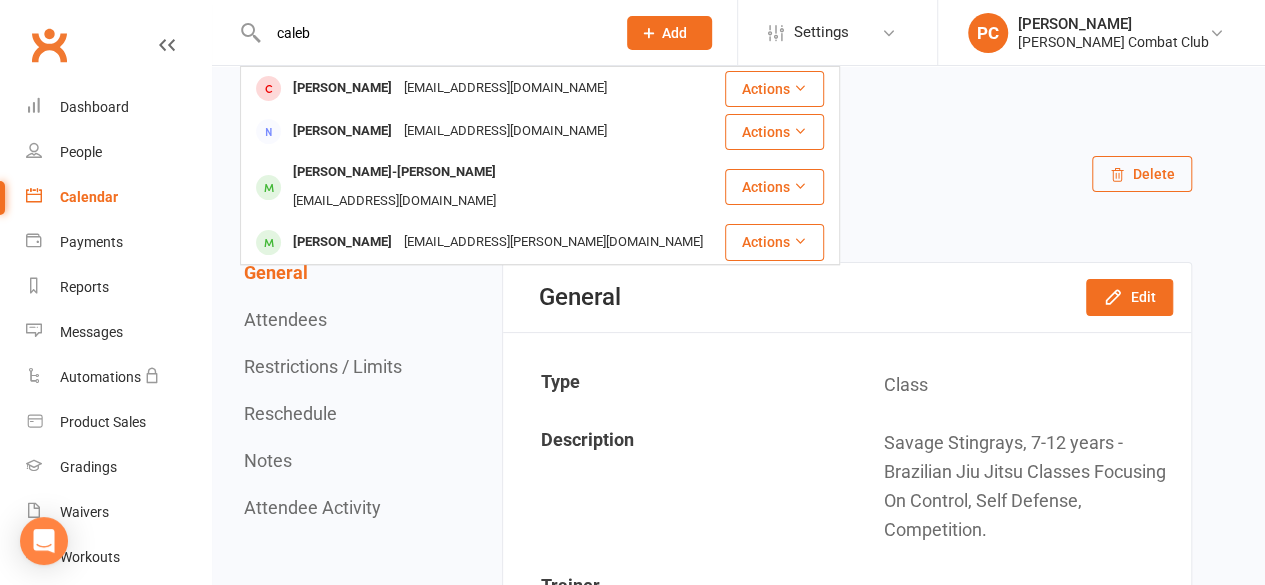 type on "caleb" 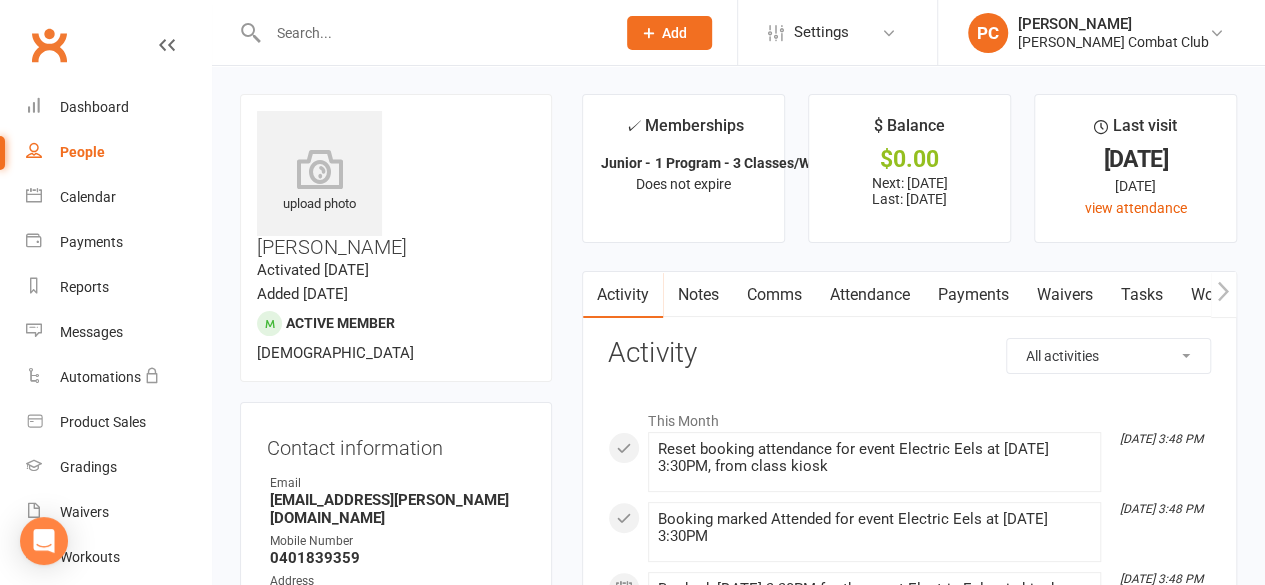 click on "Attendance" at bounding box center (869, 295) 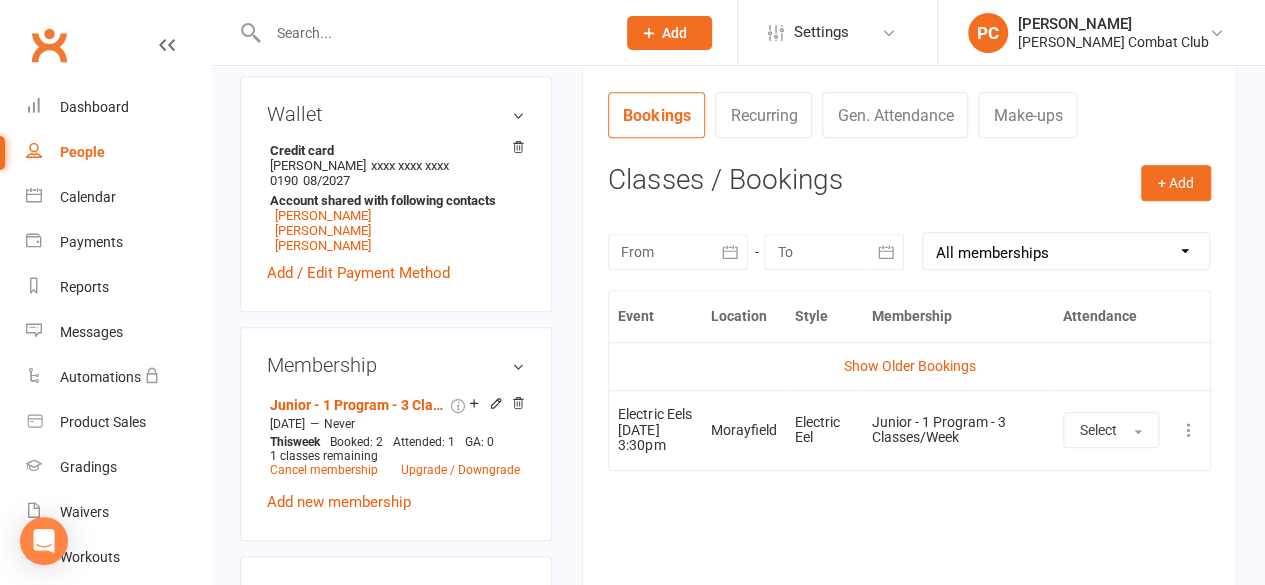 scroll, scrollTop: 800, scrollLeft: 0, axis: vertical 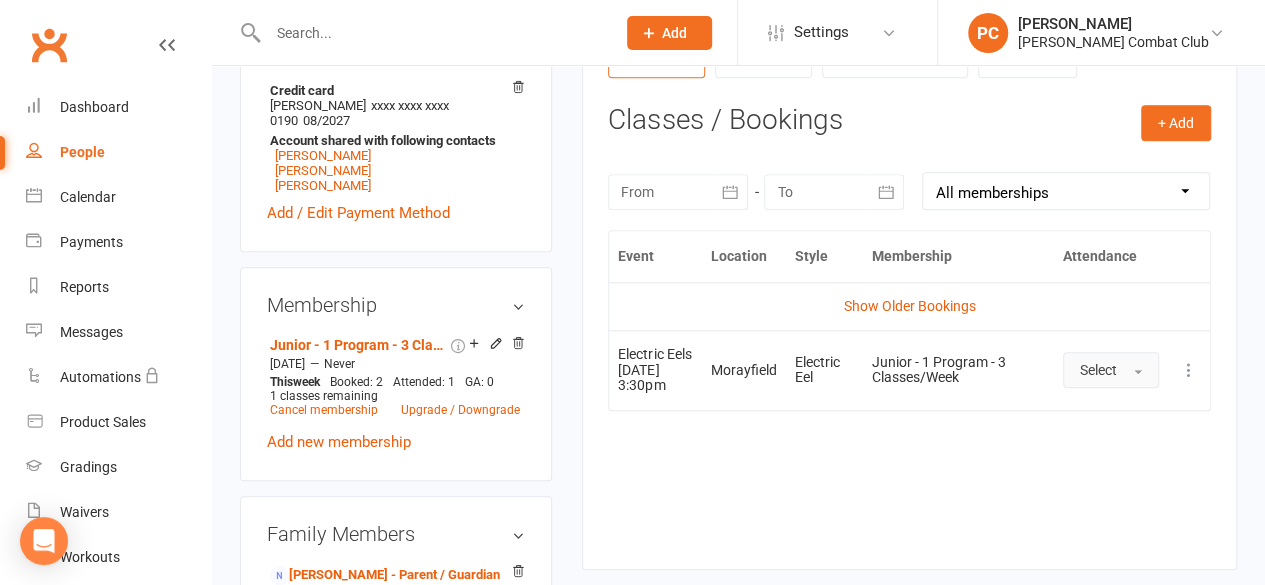 click on "Select" at bounding box center [1111, 370] 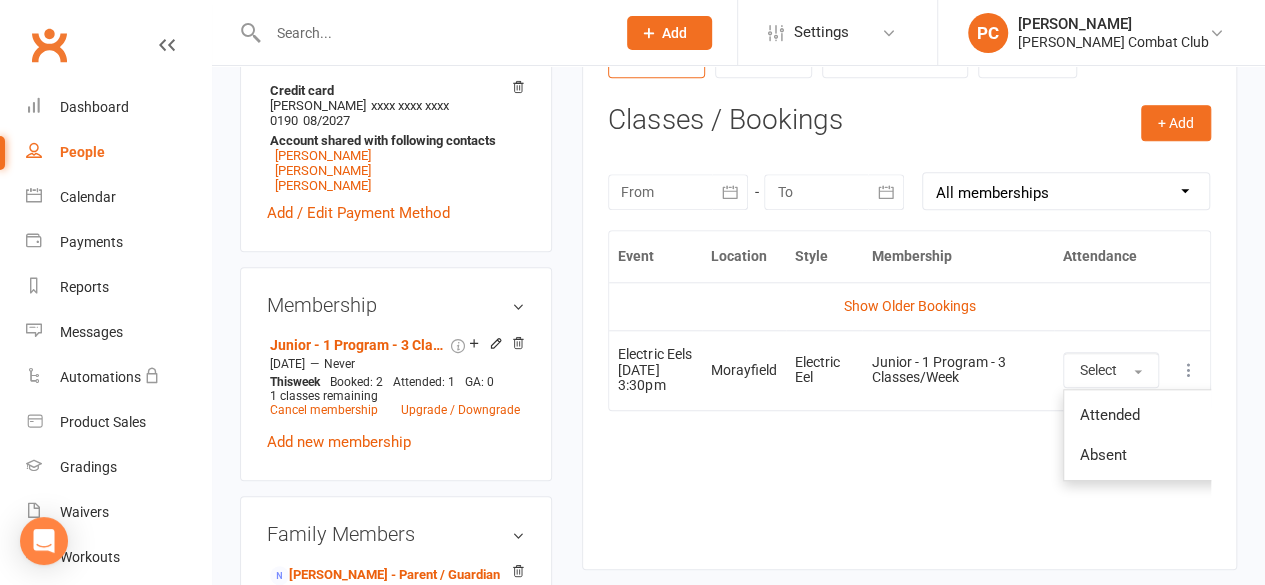 click at bounding box center [1189, 370] 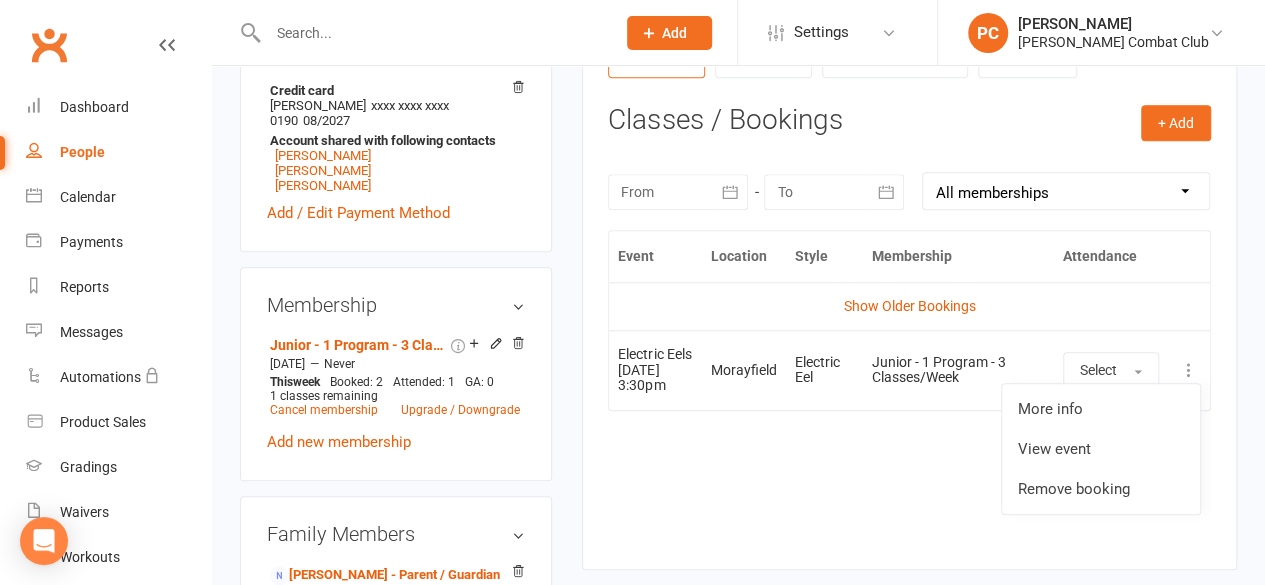 click on "Remove booking" at bounding box center (1101, 489) 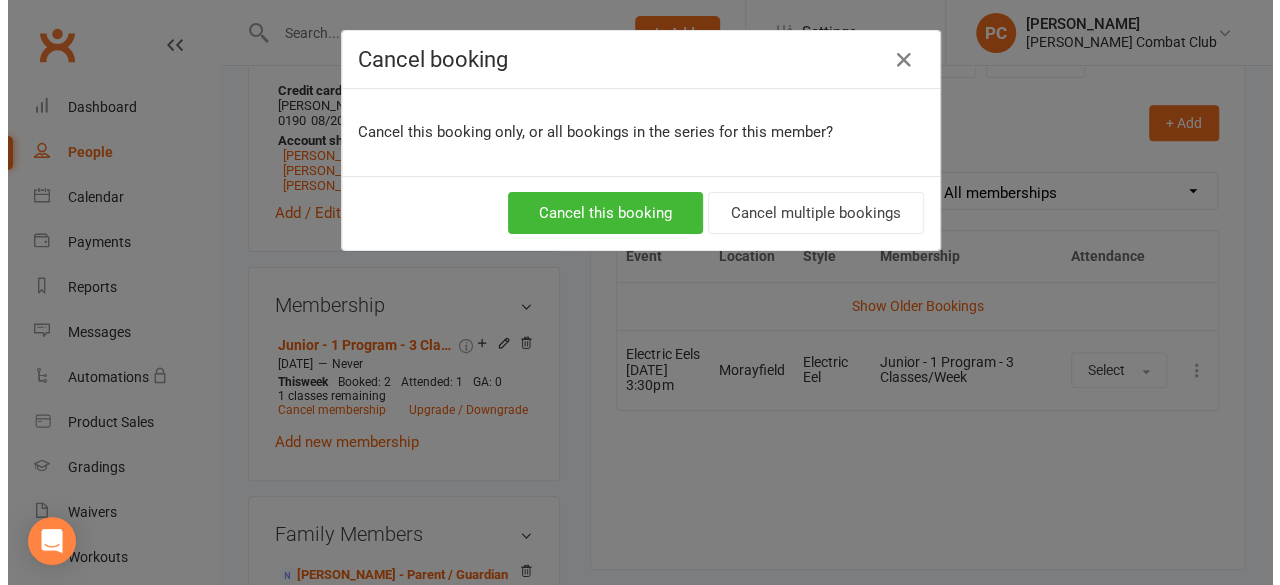 scroll, scrollTop: 776, scrollLeft: 0, axis: vertical 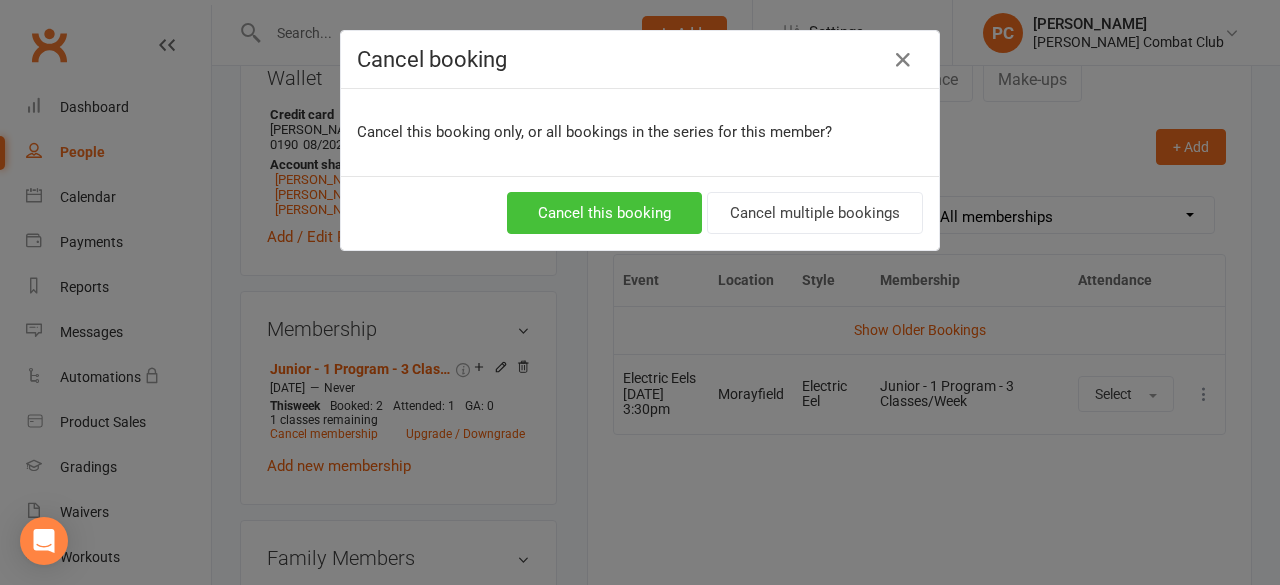 click on "Cancel this booking" at bounding box center [604, 213] 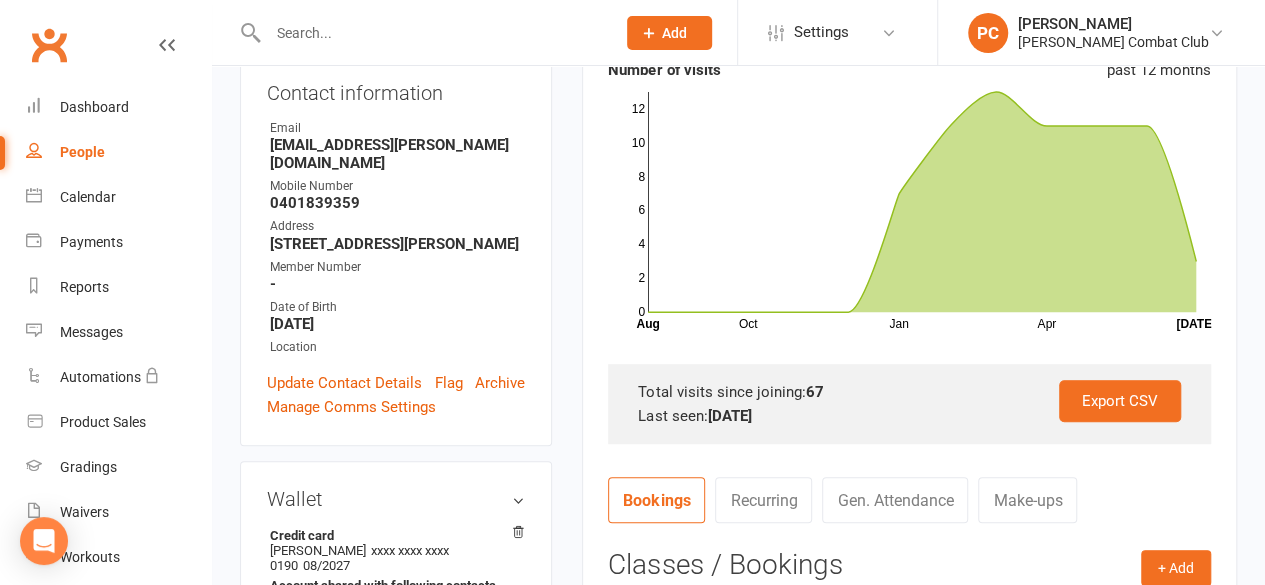 scroll, scrollTop: 100, scrollLeft: 0, axis: vertical 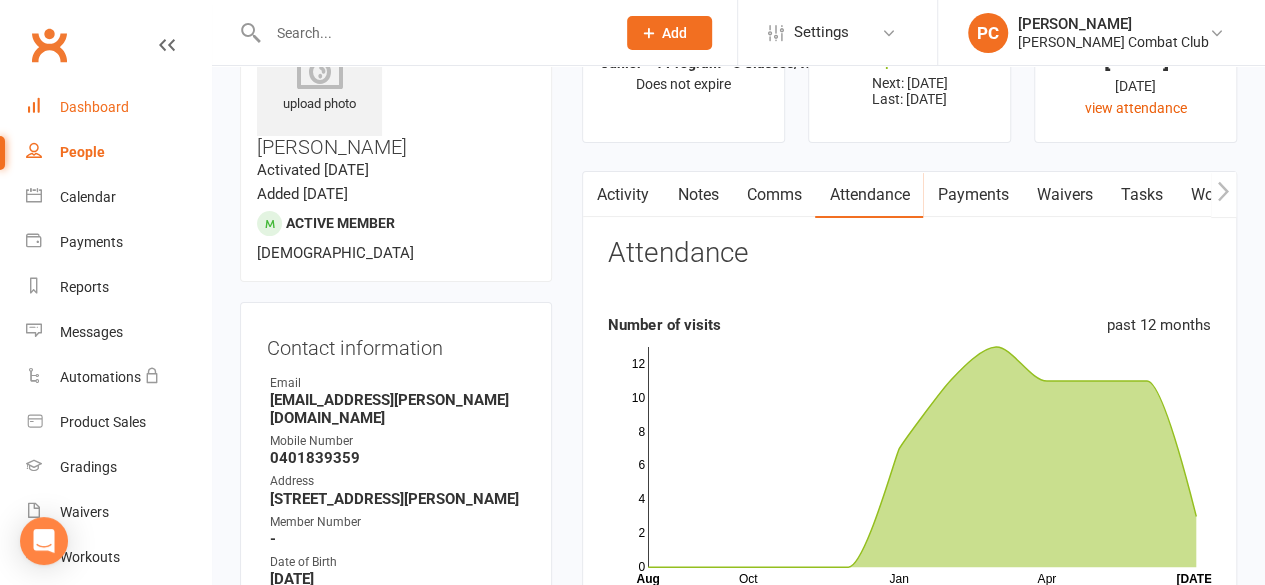 click on "Dashboard" at bounding box center (118, 107) 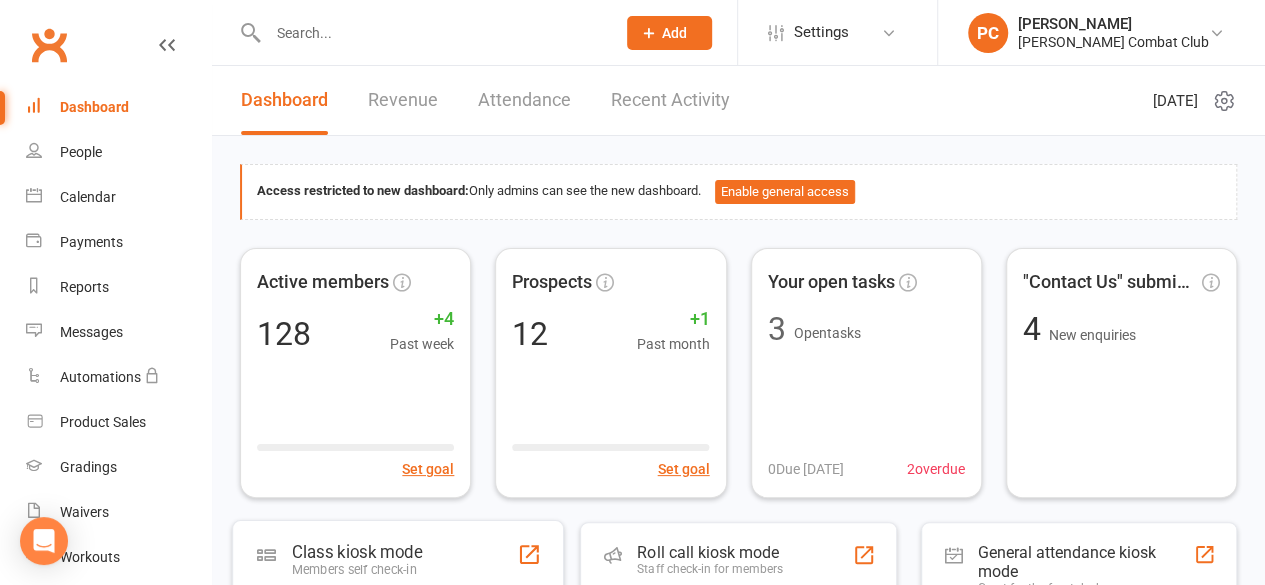 click on "Class kiosk mode" at bounding box center (357, 551) 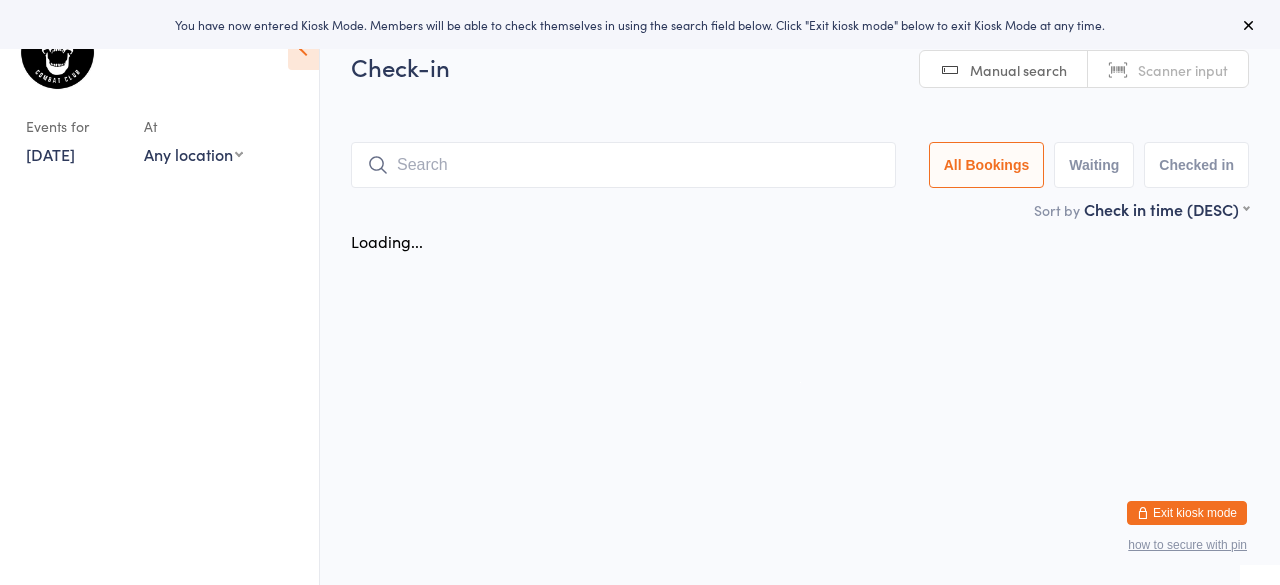 scroll, scrollTop: 0, scrollLeft: 0, axis: both 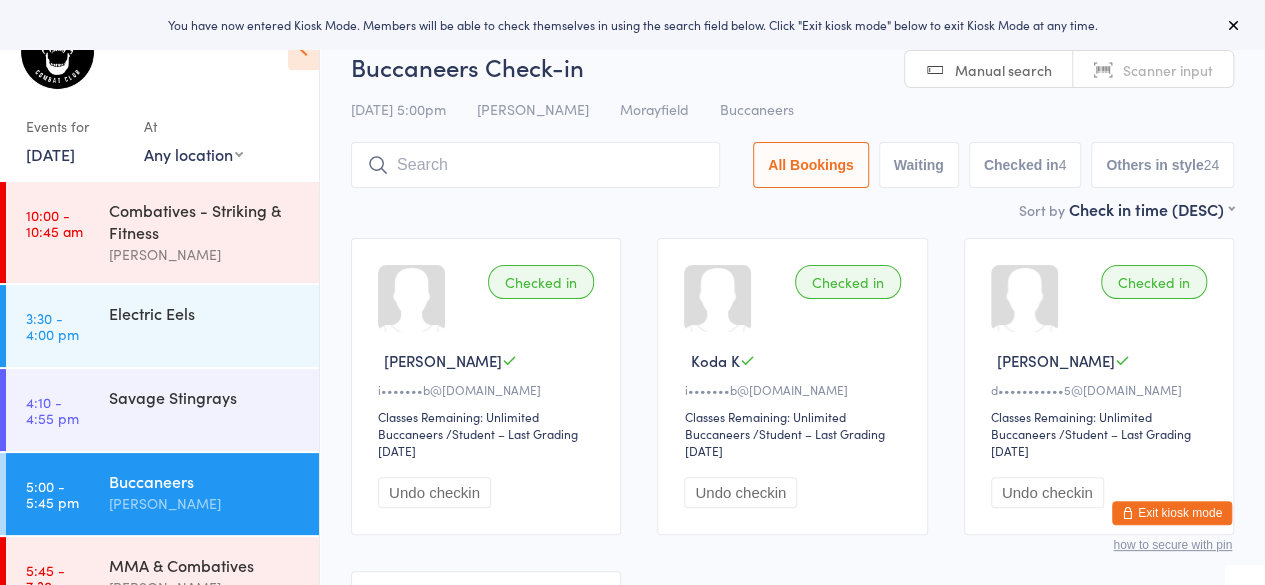 click on "Savage Stingrays" at bounding box center (205, 397) 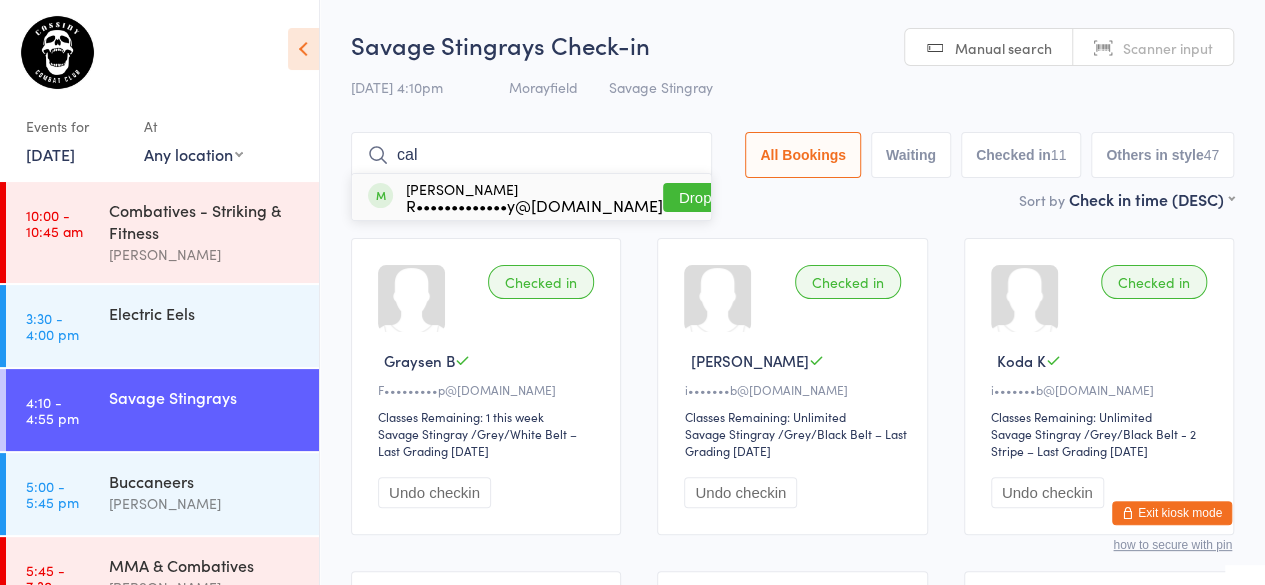 type on "cal" 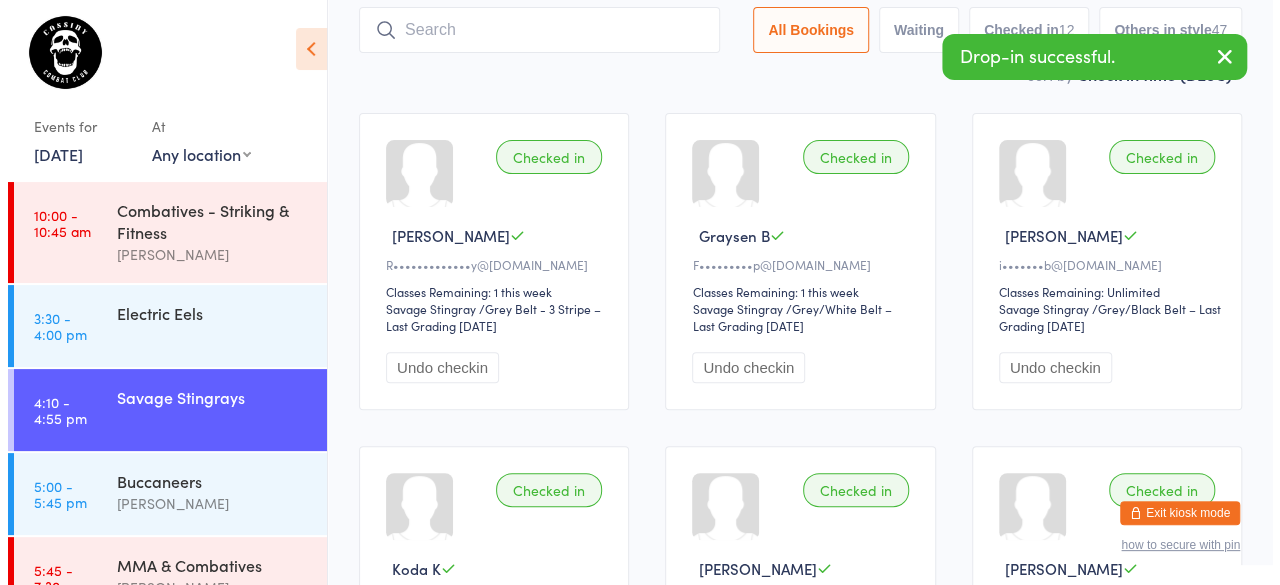 scroll, scrollTop: 0, scrollLeft: 0, axis: both 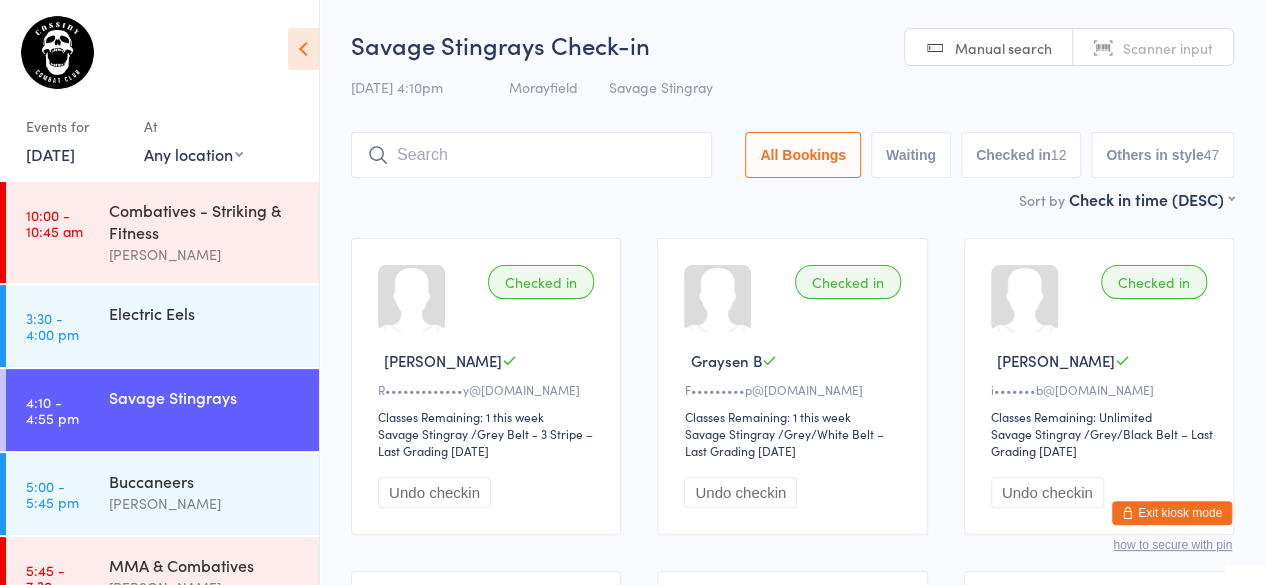 click on "Exit kiosk mode" at bounding box center [1172, 513] 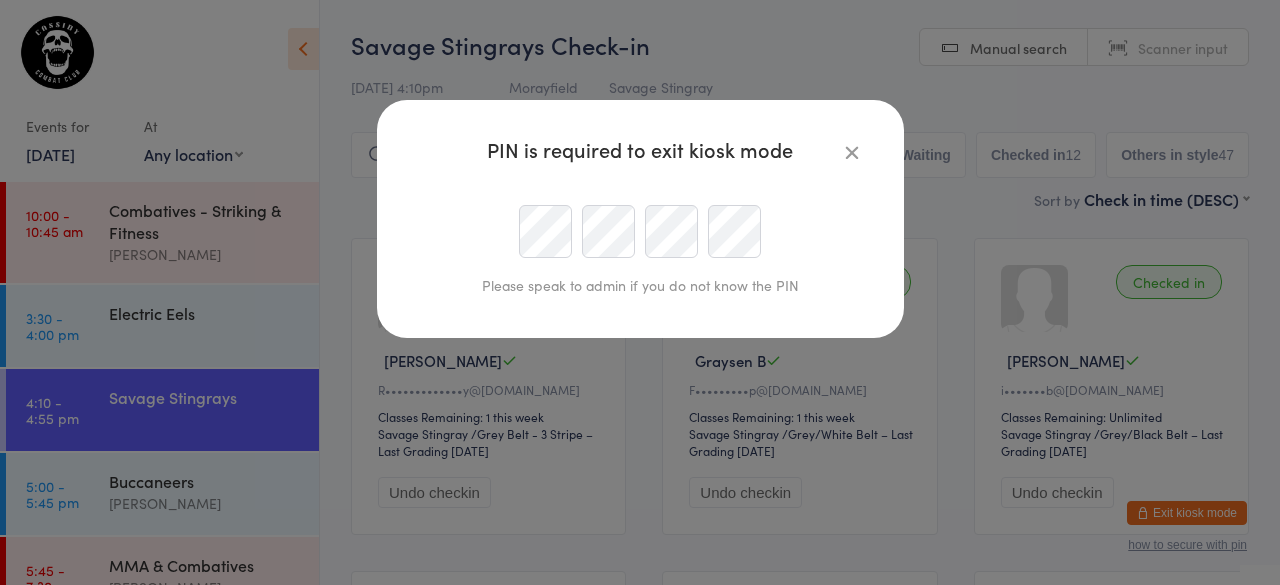 scroll, scrollTop: 0, scrollLeft: 0, axis: both 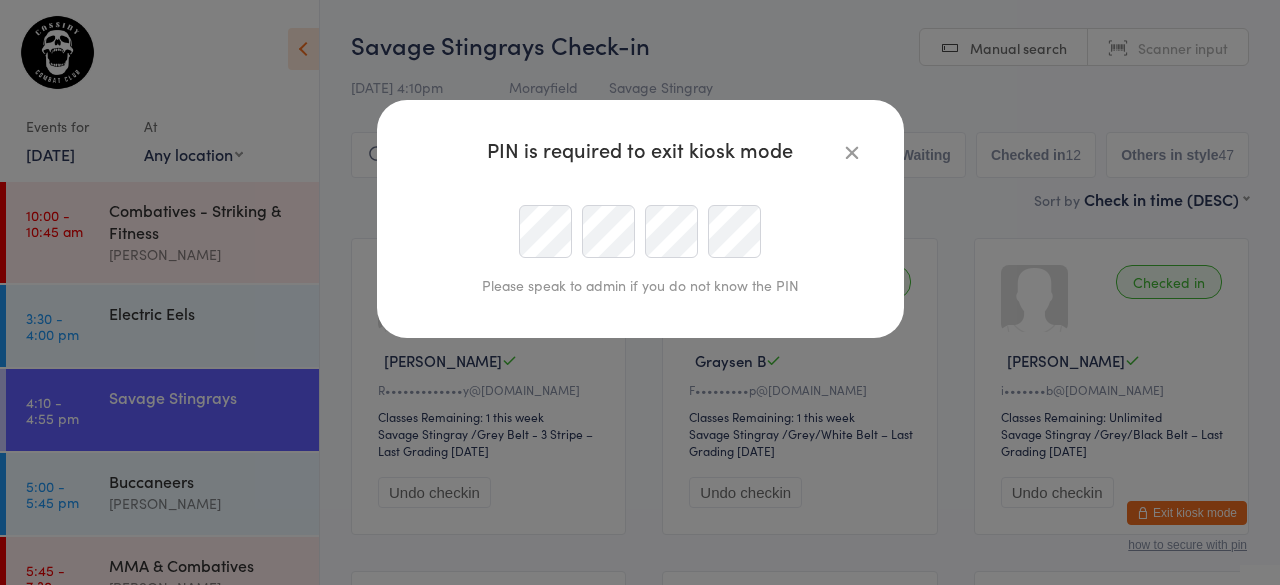 click at bounding box center [640, 231] 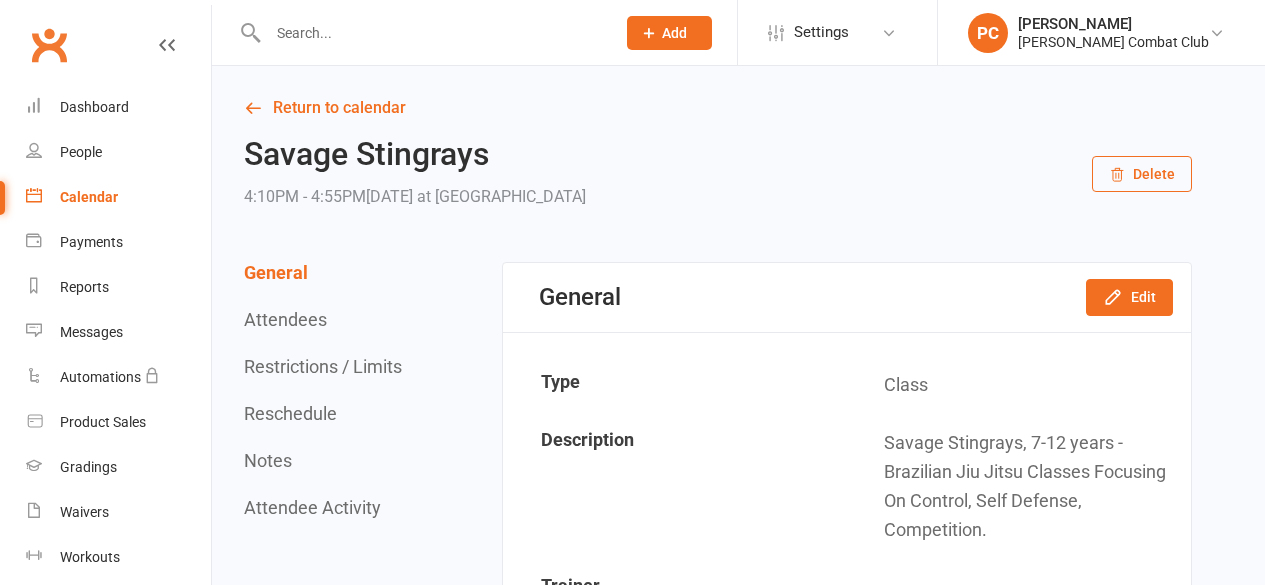 scroll, scrollTop: 0, scrollLeft: 0, axis: both 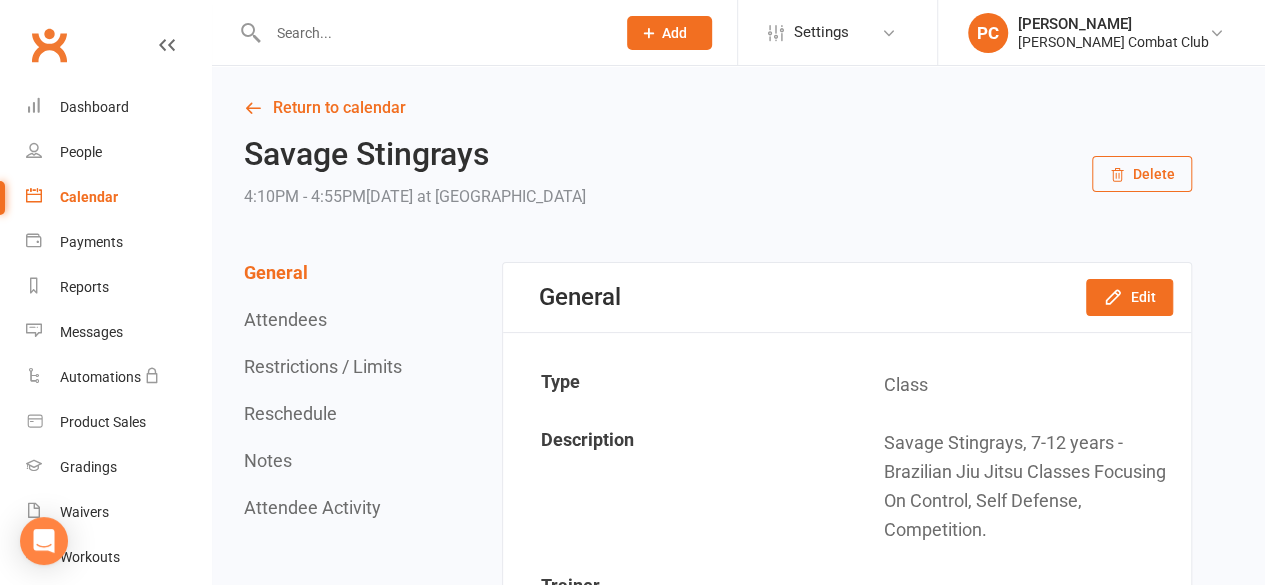 click at bounding box center [431, 33] 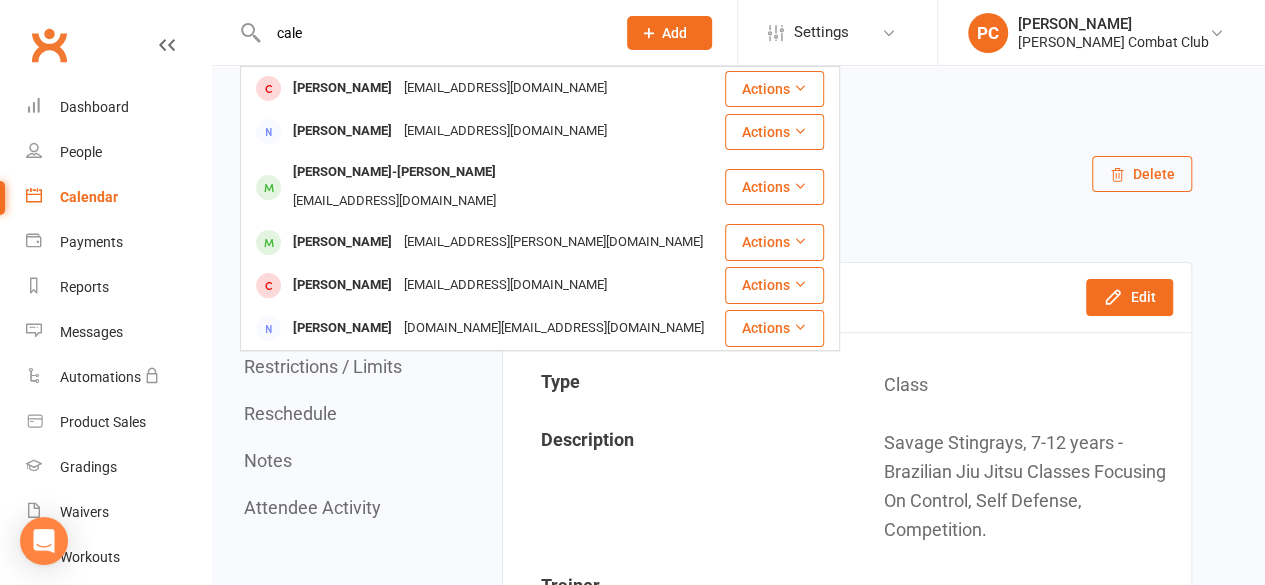 type on "cale" 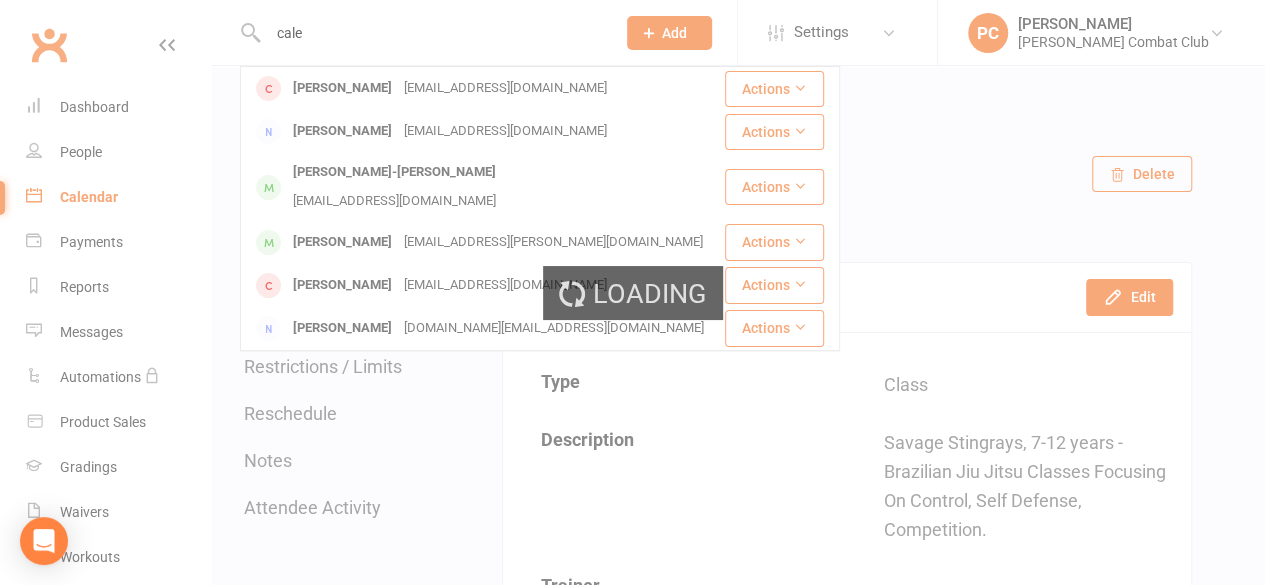 type 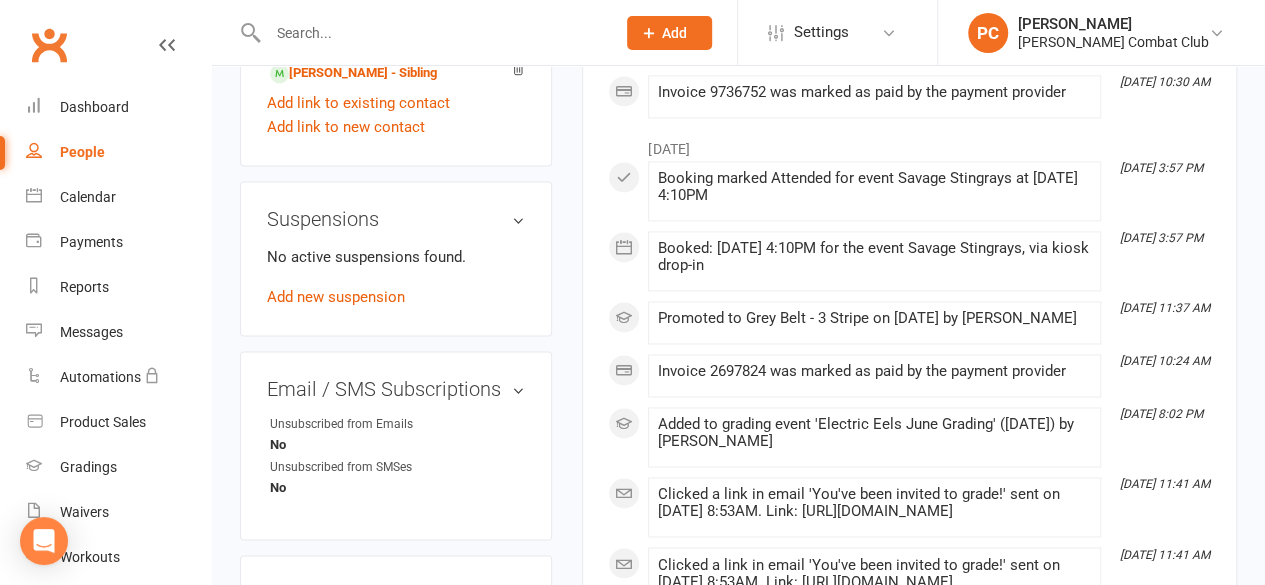 scroll, scrollTop: 1400, scrollLeft: 0, axis: vertical 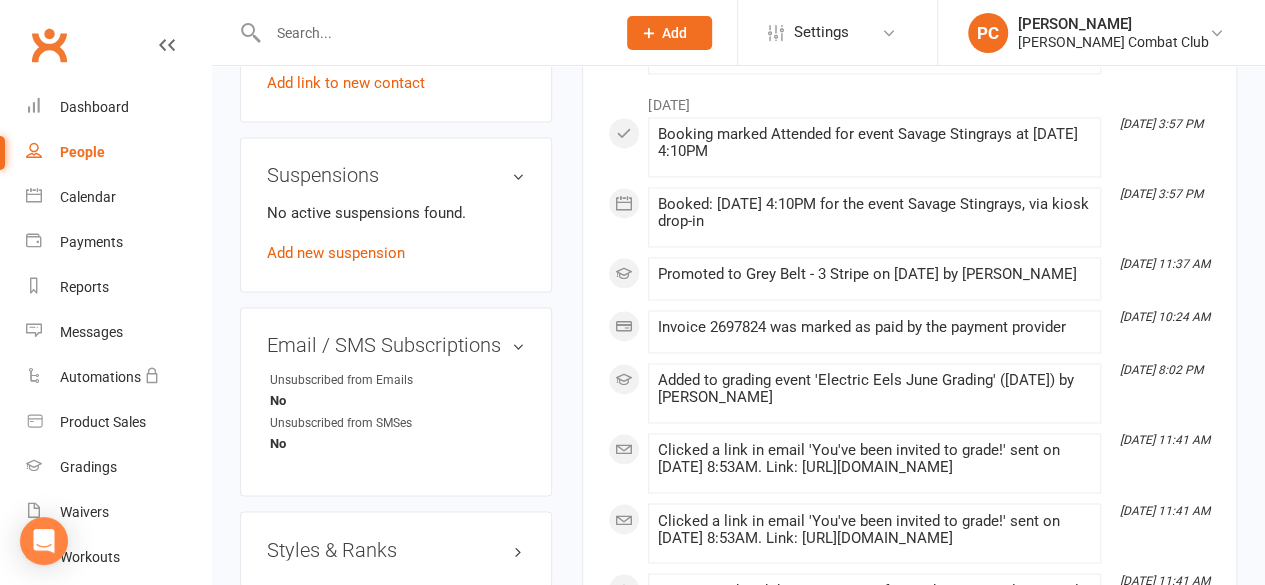 click on "Styles & Ranks" at bounding box center [396, 549] 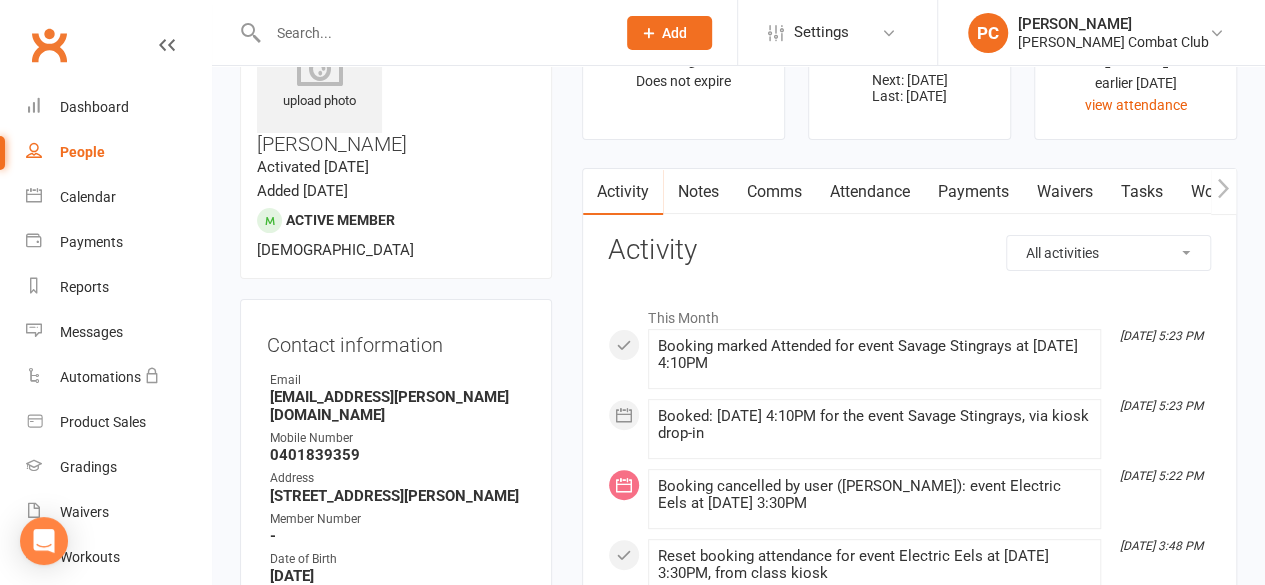 scroll, scrollTop: 0, scrollLeft: 0, axis: both 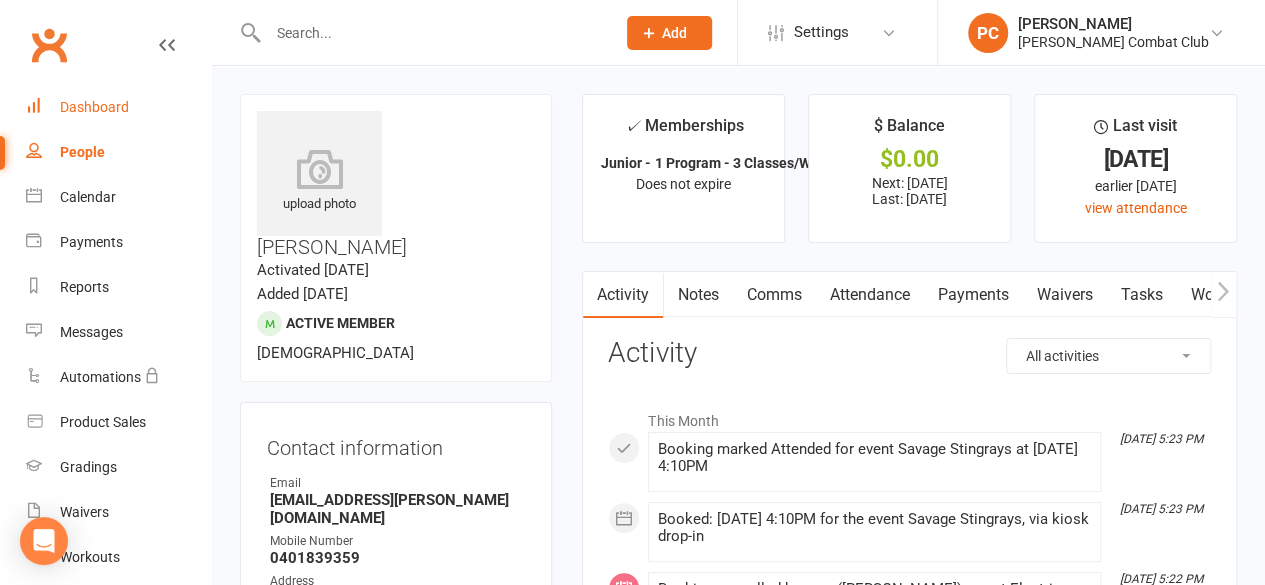 click on "Dashboard" at bounding box center (94, 107) 